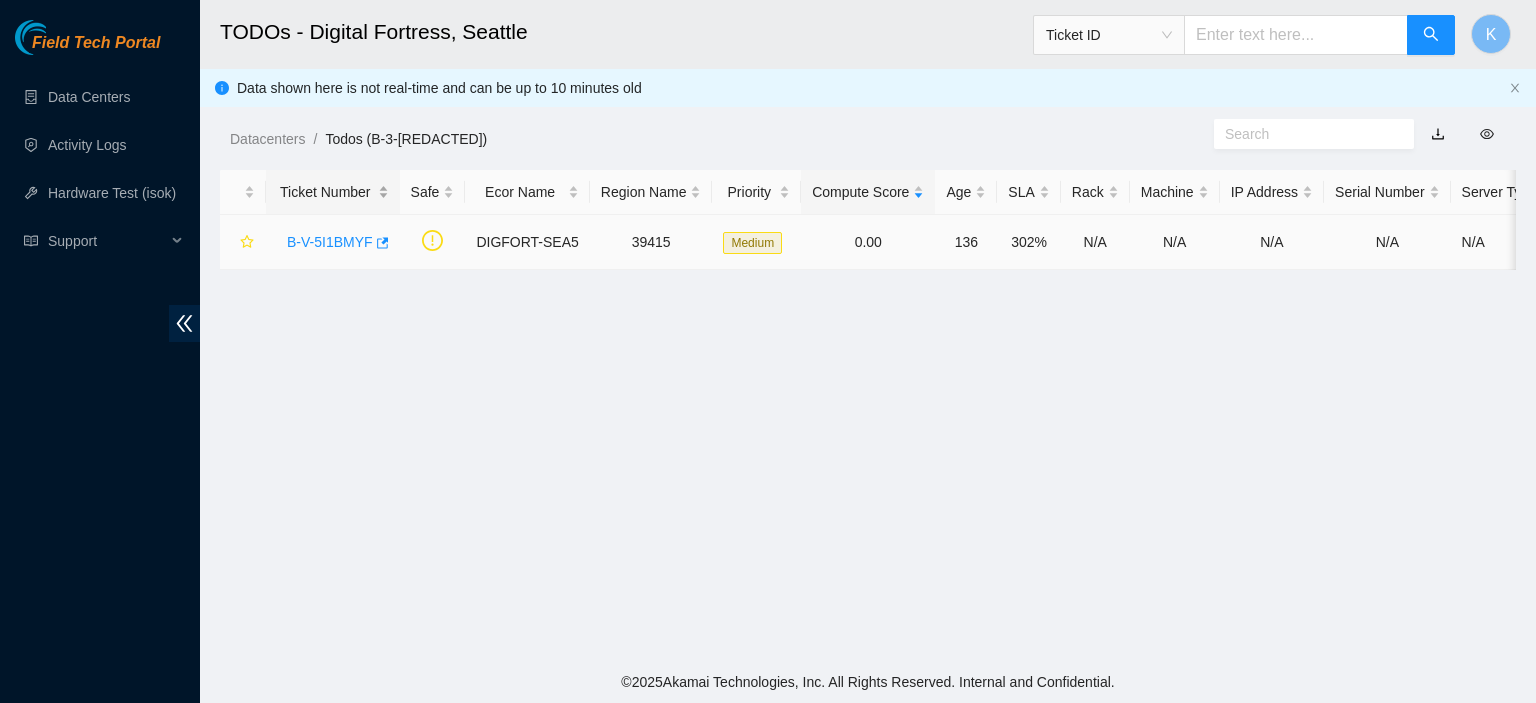 scroll, scrollTop: 0, scrollLeft: 0, axis: both 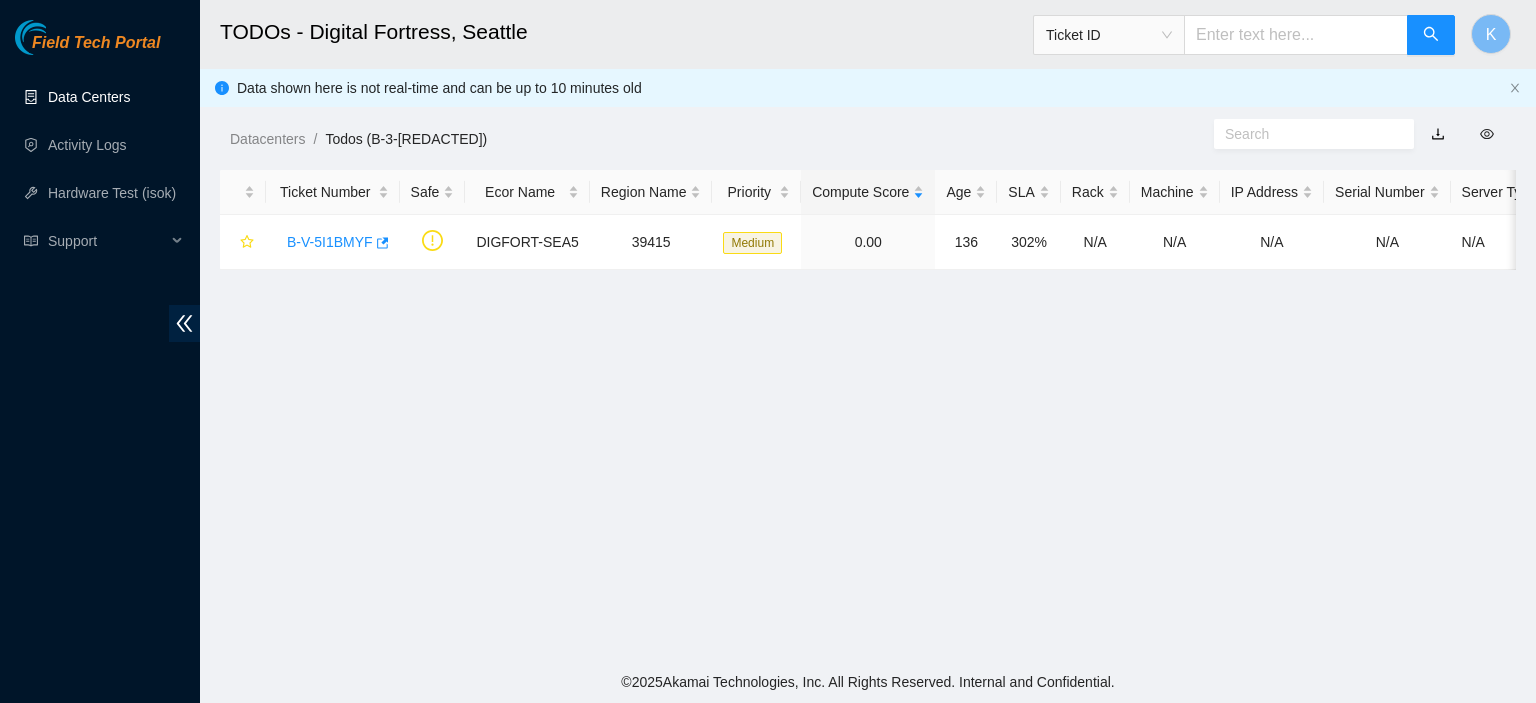 click on "Data Centers" at bounding box center [89, 97] 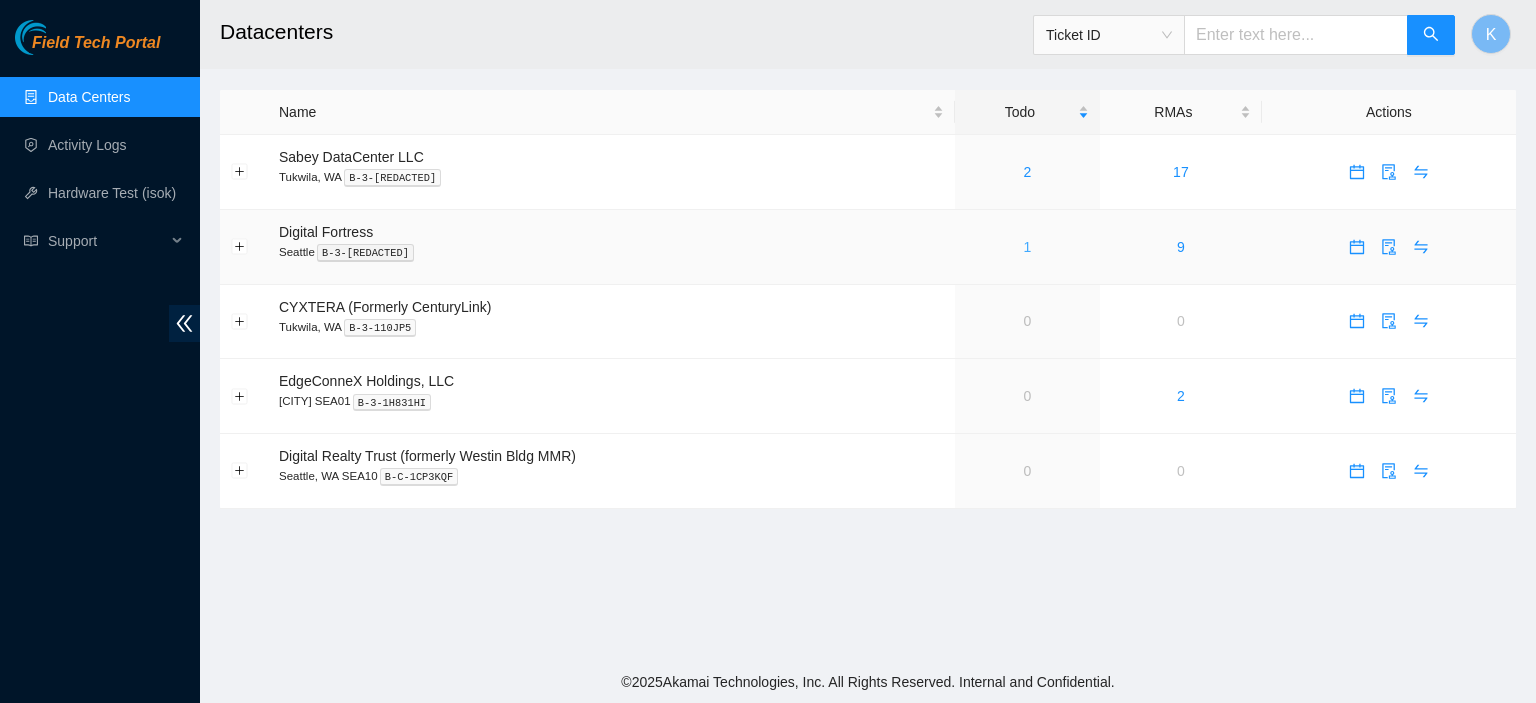 click on "1" at bounding box center [1028, 247] 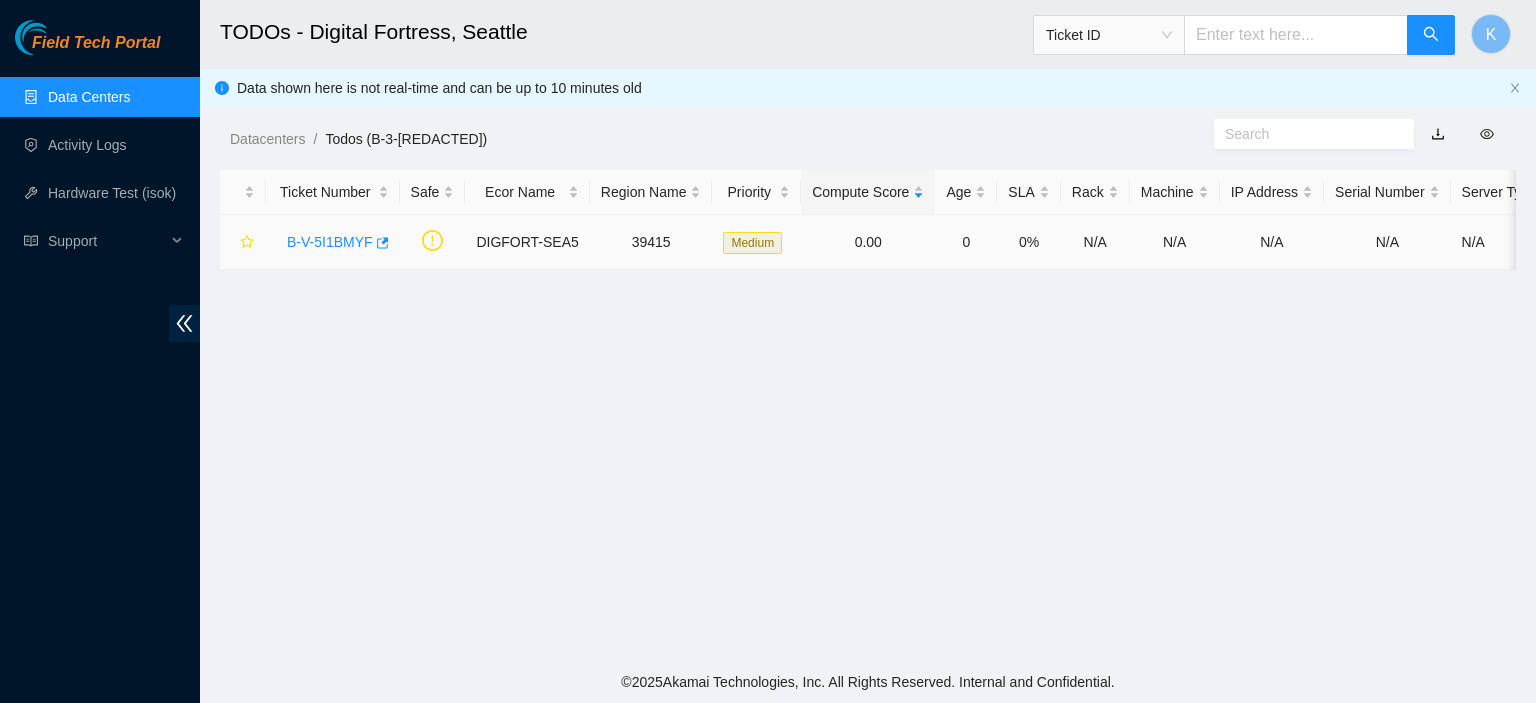 click on "B-V-5I1BMYF" at bounding box center [330, 242] 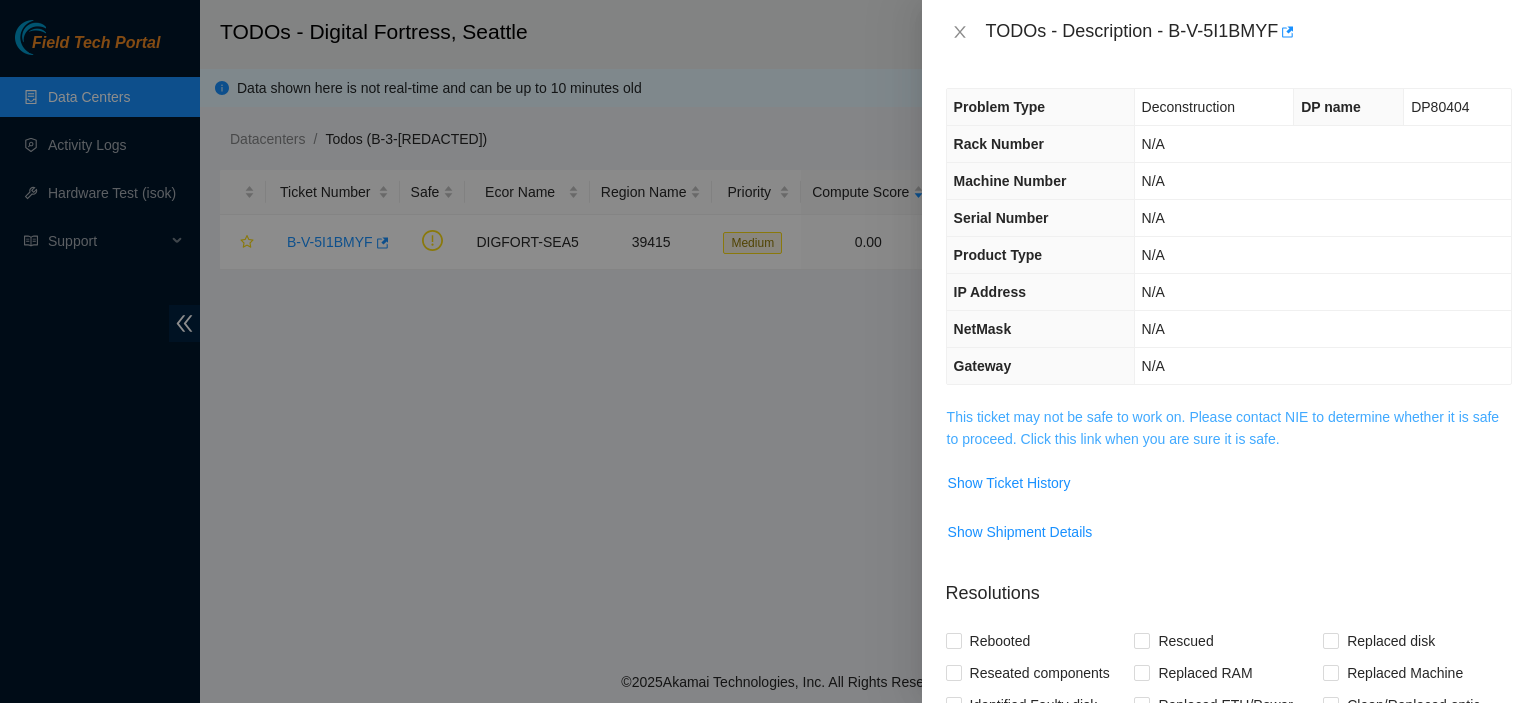 click on "This ticket may not be safe to work on. Please contact NIE to determine whether it is safe to proceed. Click this link when you are sure it is safe." at bounding box center (1223, 428) 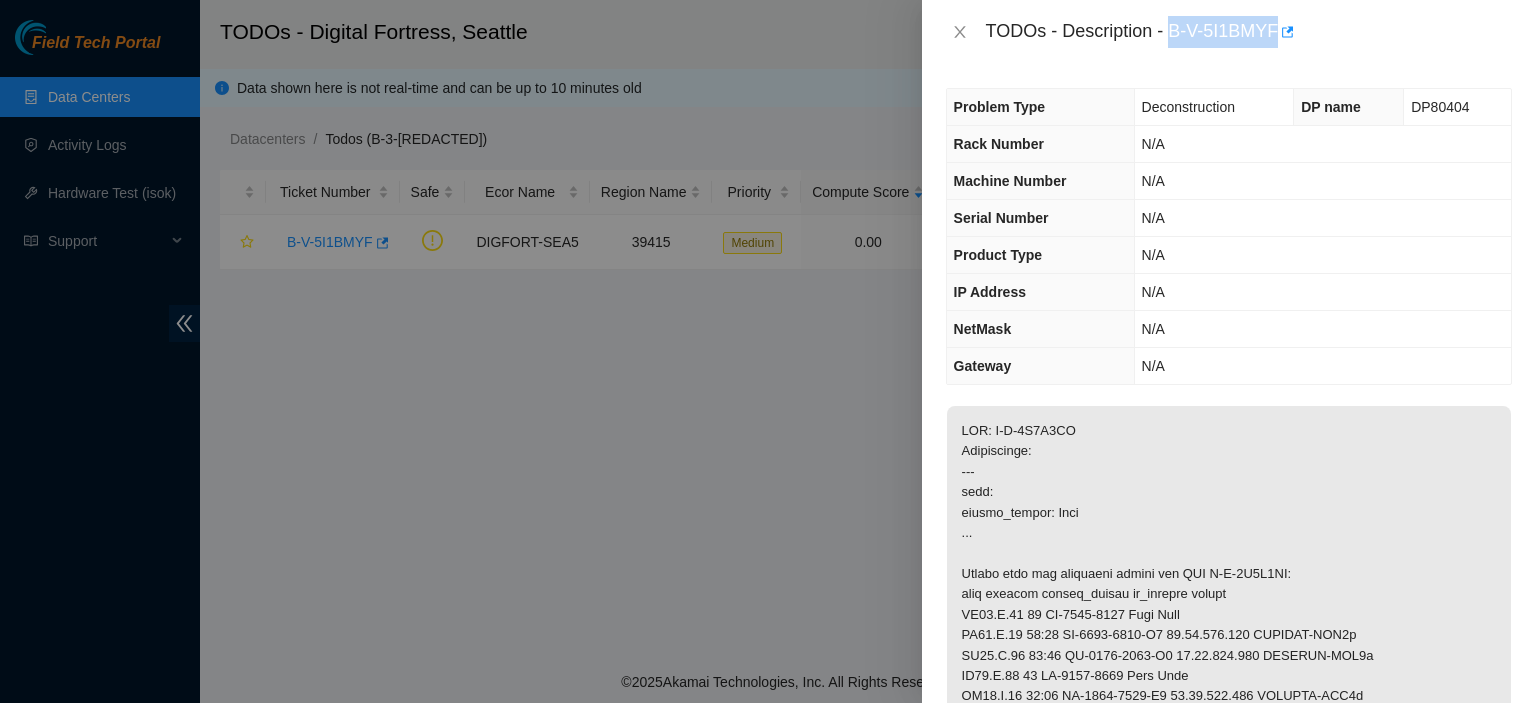drag, startPoint x: 1168, startPoint y: 30, endPoint x: 1276, endPoint y: 35, distance: 108.11568 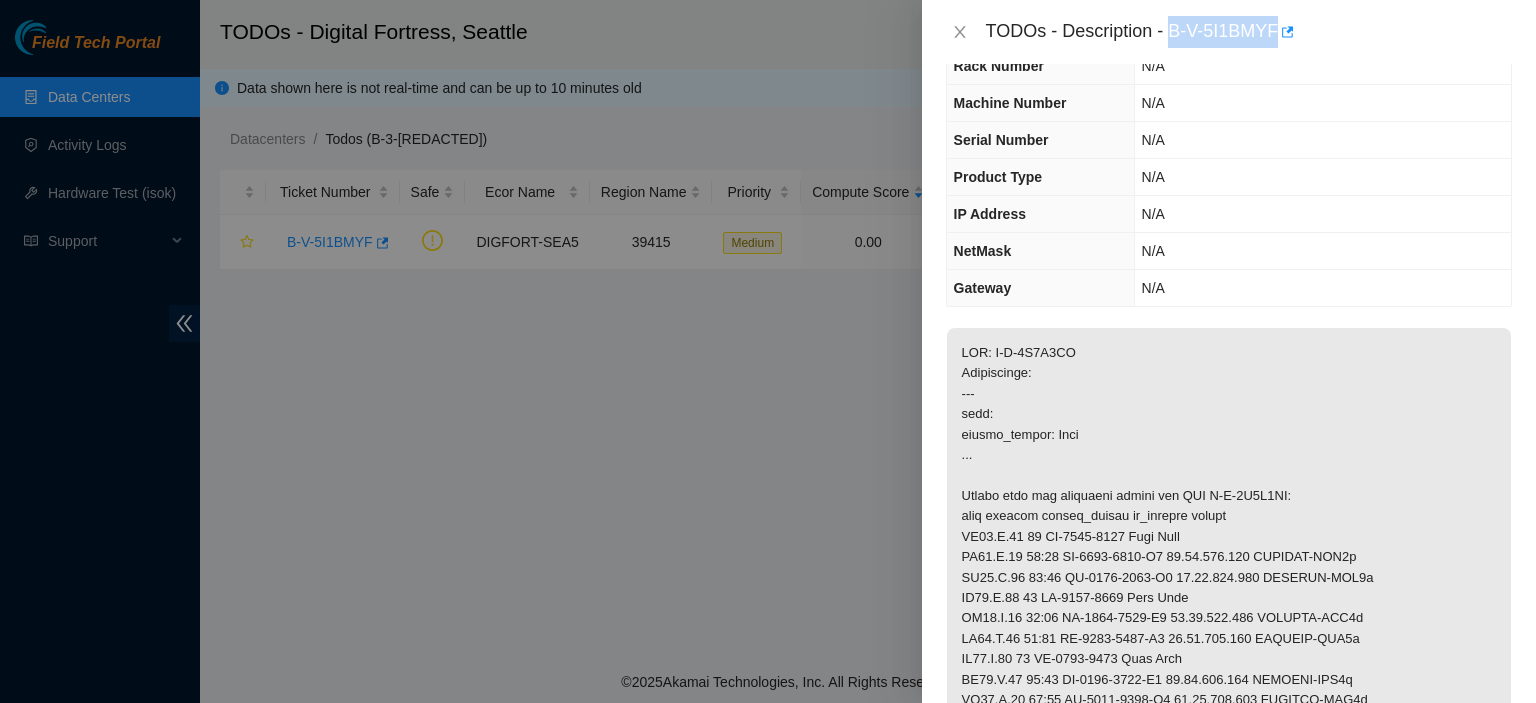 scroll, scrollTop: 60, scrollLeft: 0, axis: vertical 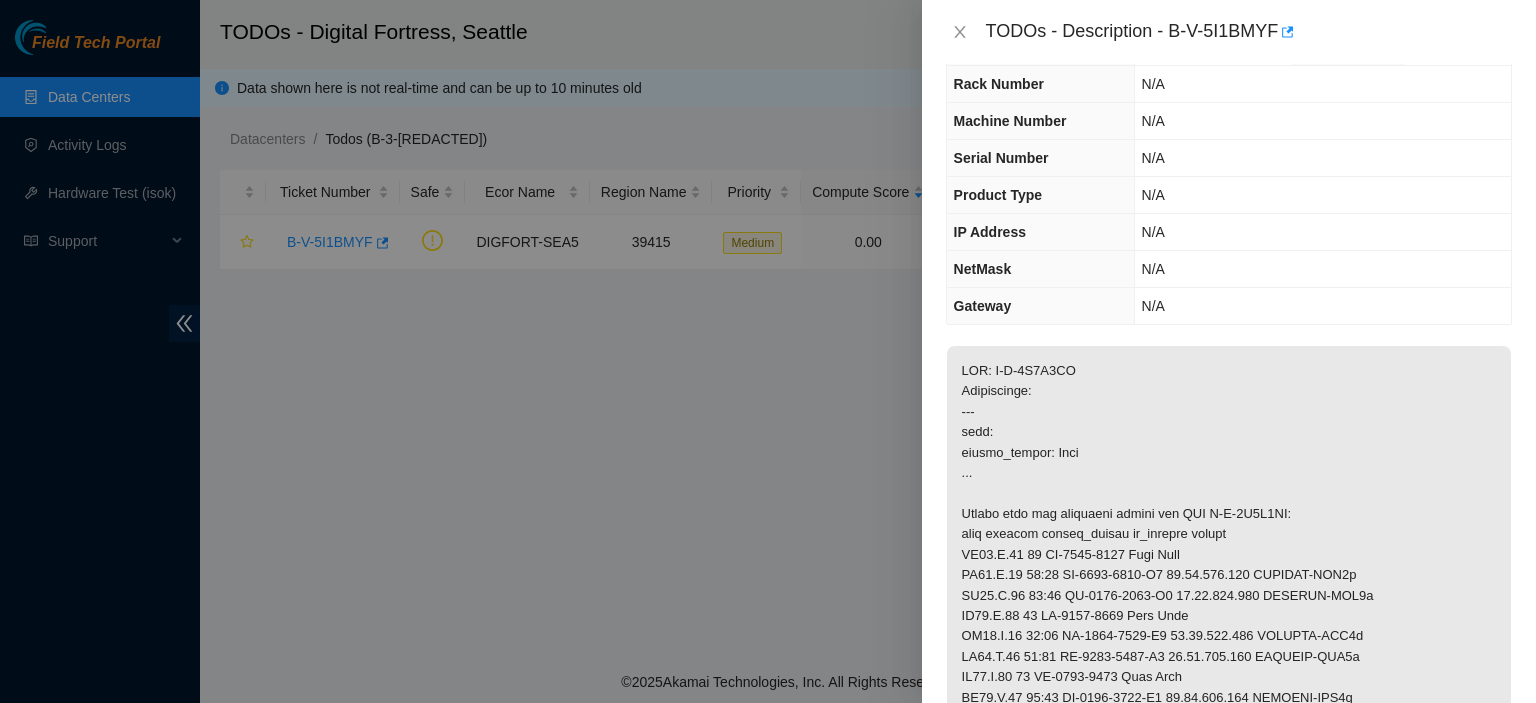 click on "Problem Type Deconstruction DP name DP80404 Rack Number N/A Machine Number N/A Serial Number N/A Product Type N/A IP Address N/A NetMask N/A Gateway N/A Show Ticket History Show Shipment Details Resolutions Rebooted Rescued Replaced disk Reseated components Replaced RAM Replaced Machine Identified Faulty disk Replaced ETH/Power cable Clean/Replaced optic Other Return Tracking Add Notes    Comment Submit Close" at bounding box center (1229, 383) 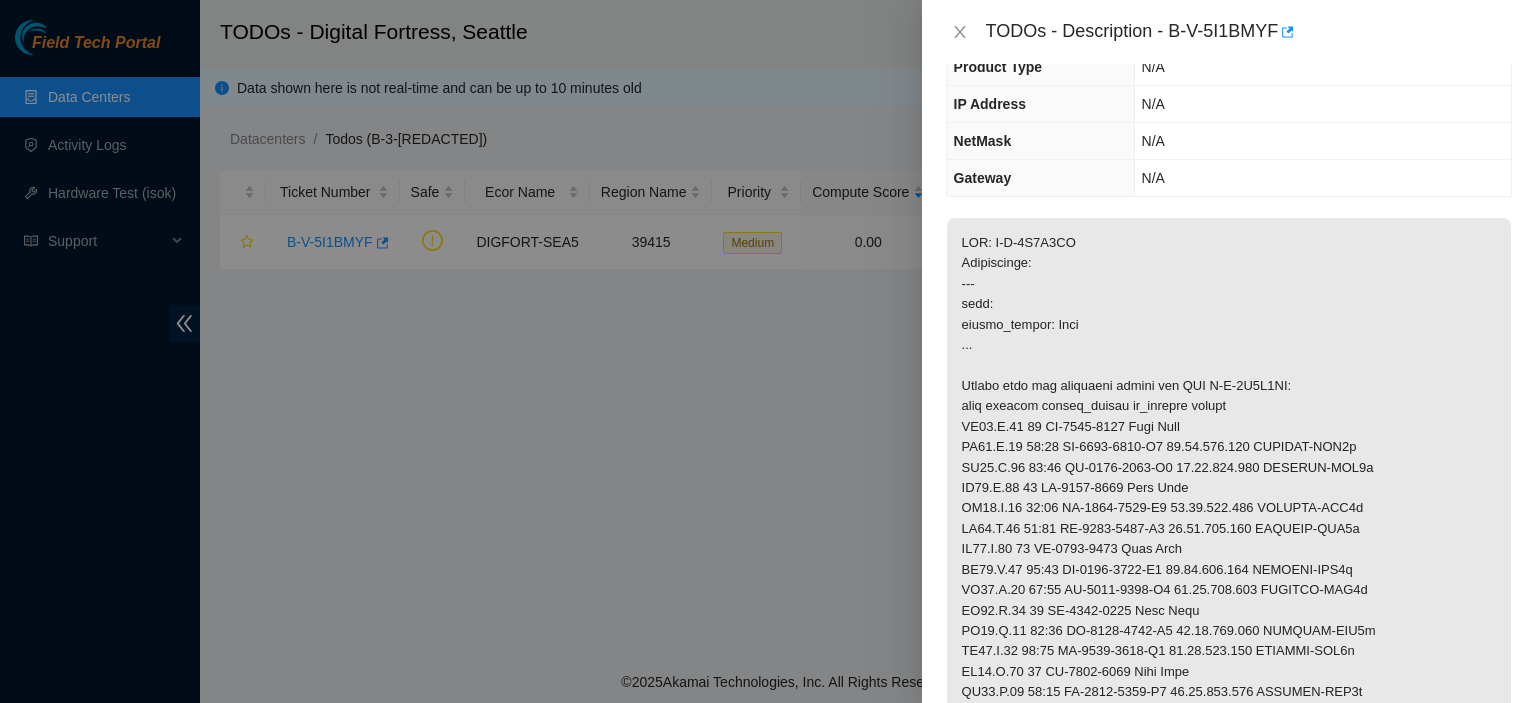 scroll, scrollTop: 170, scrollLeft: 0, axis: vertical 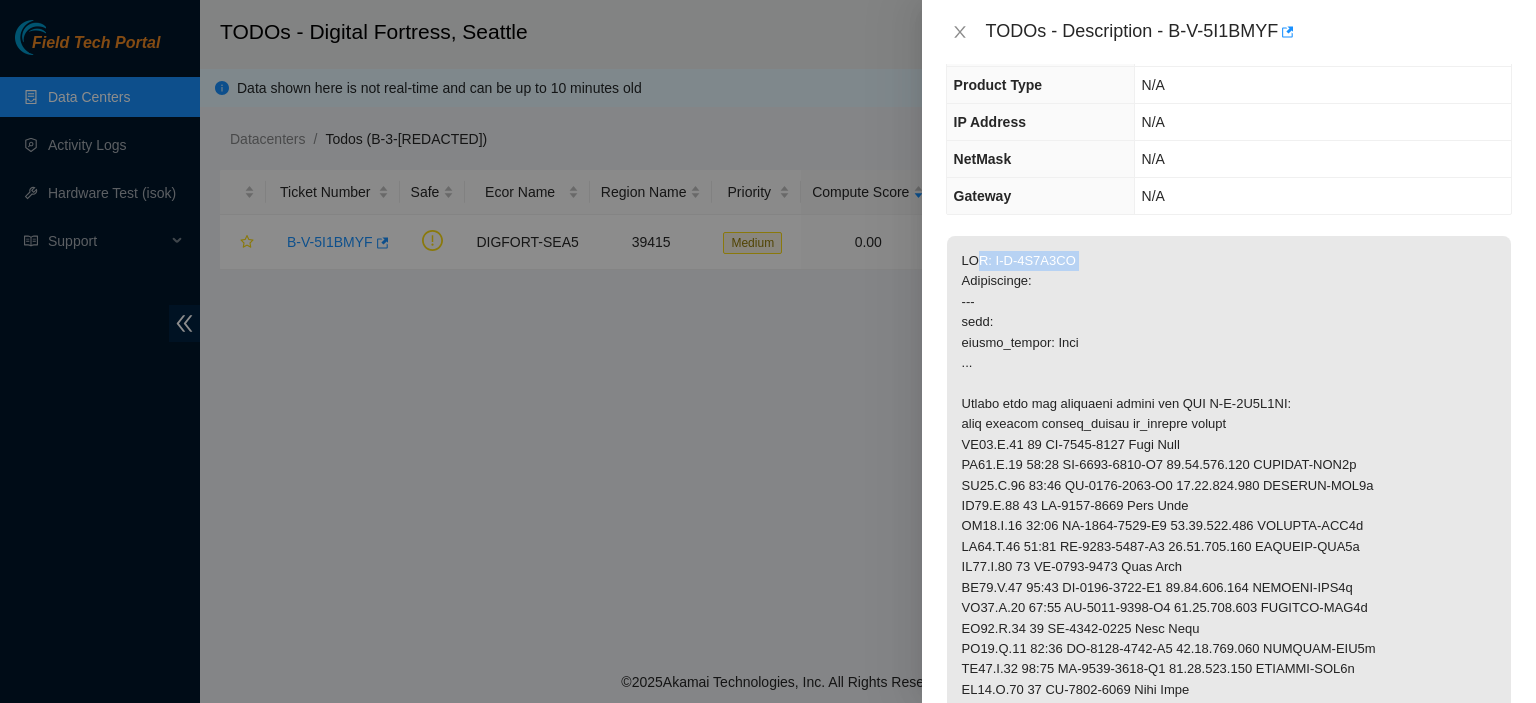 drag, startPoint x: 960, startPoint y: 278, endPoint x: 1091, endPoint y: 277, distance: 131.00381 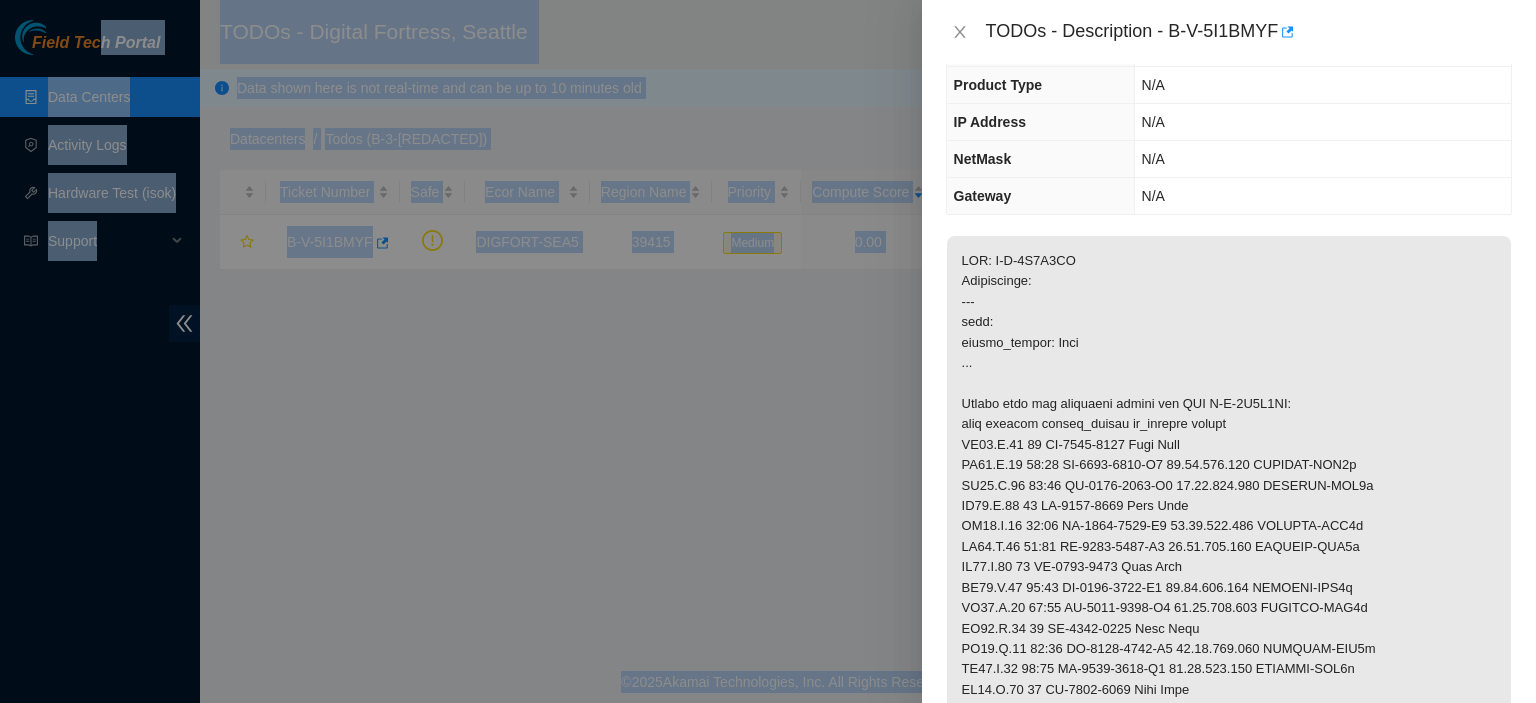 drag, startPoint x: 532, startPoint y: 382, endPoint x: 92, endPoint y: -121, distance: 668.2881 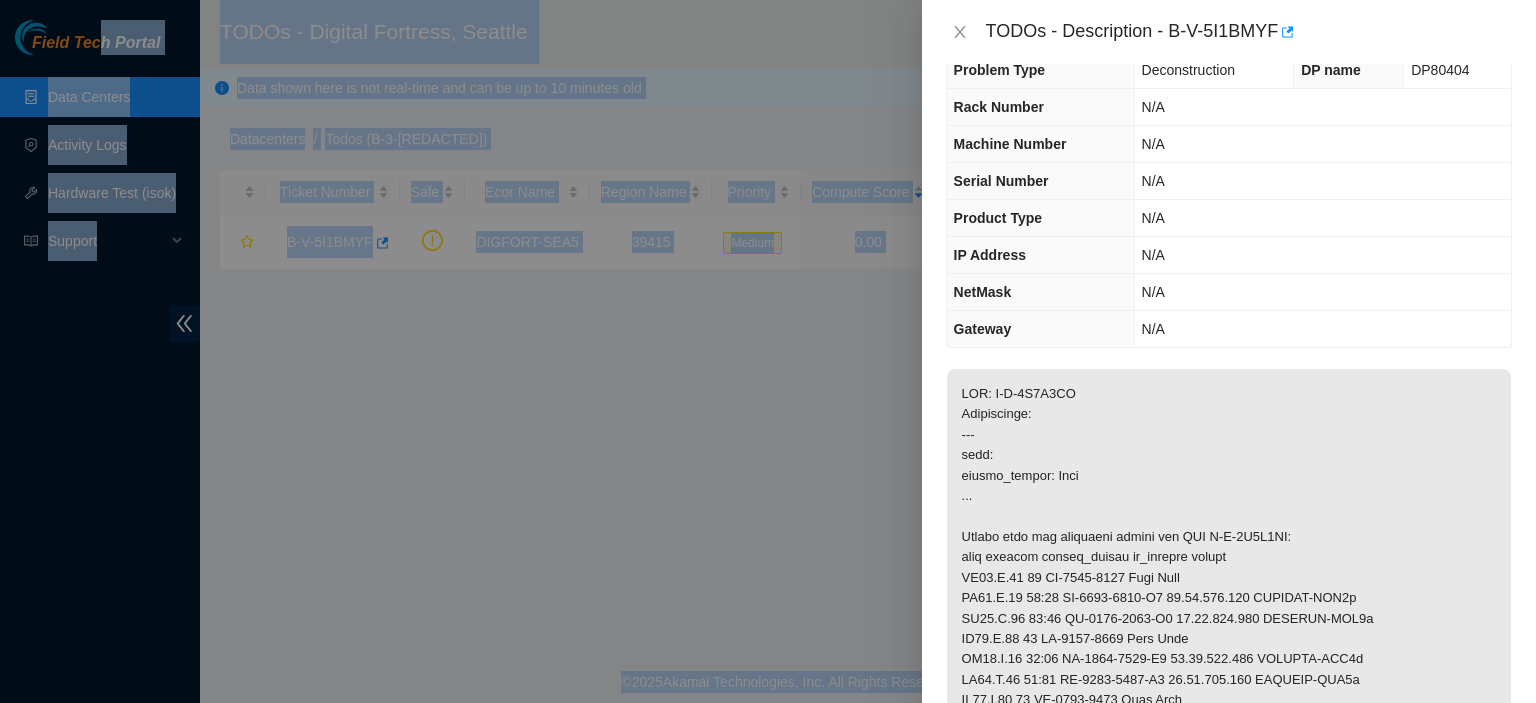 scroll, scrollTop: 0, scrollLeft: 0, axis: both 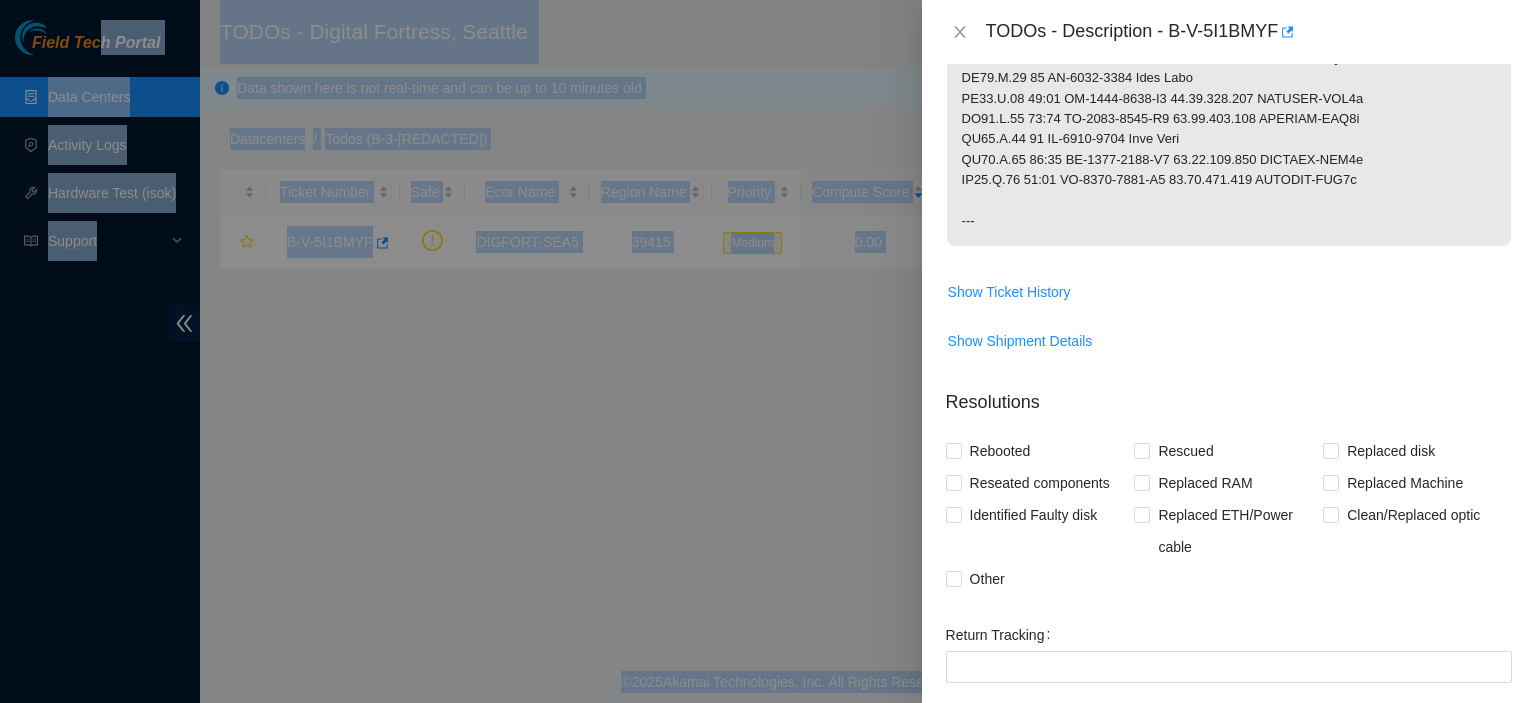 click at bounding box center (768, 351) 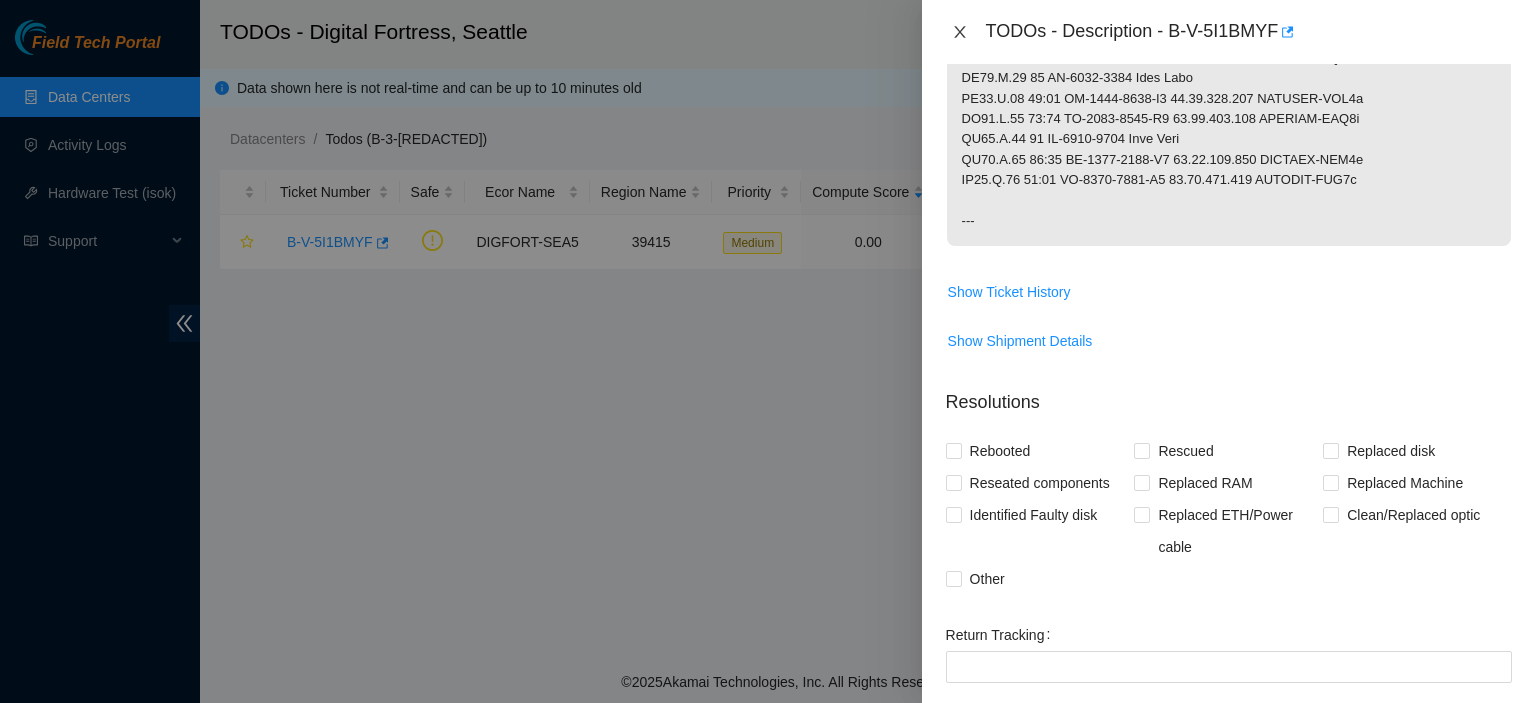 click 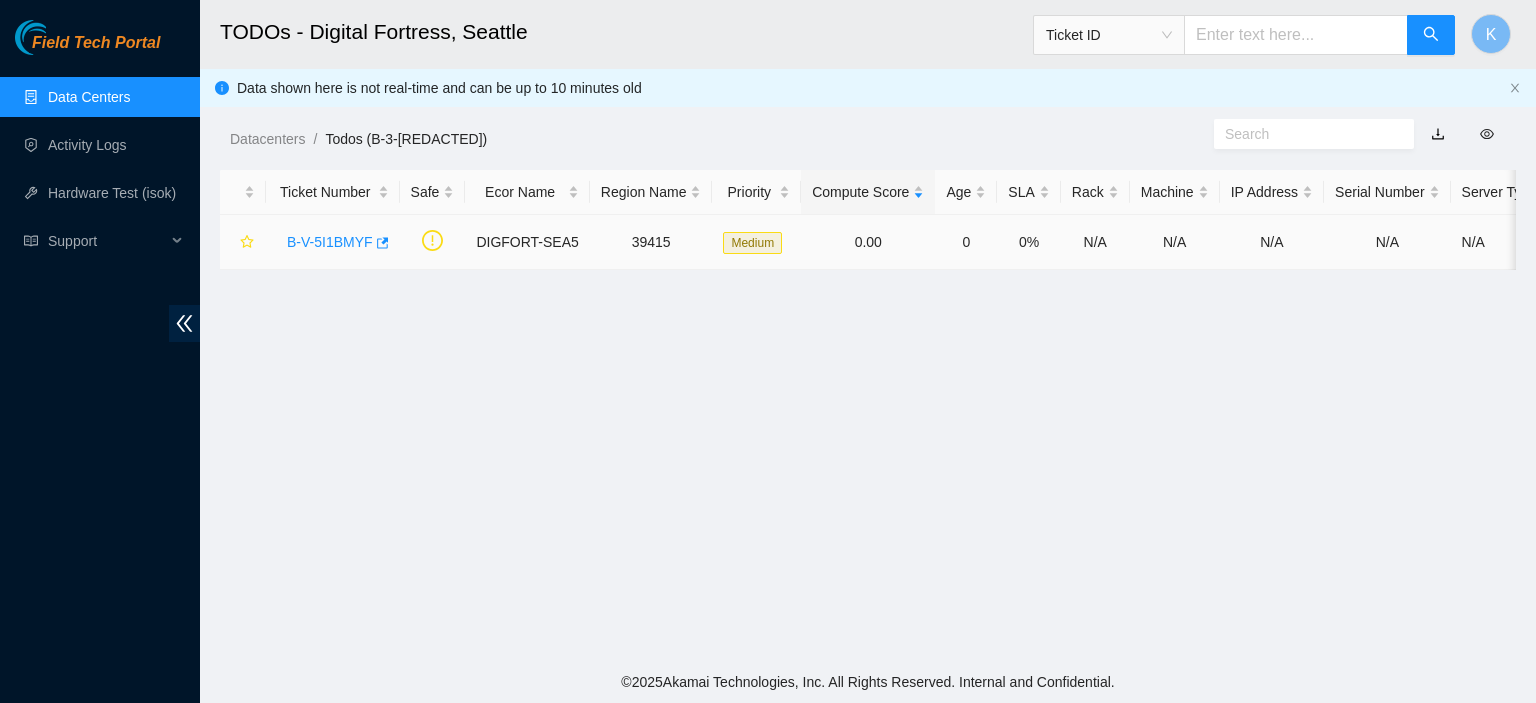 scroll, scrollTop: 444, scrollLeft: 0, axis: vertical 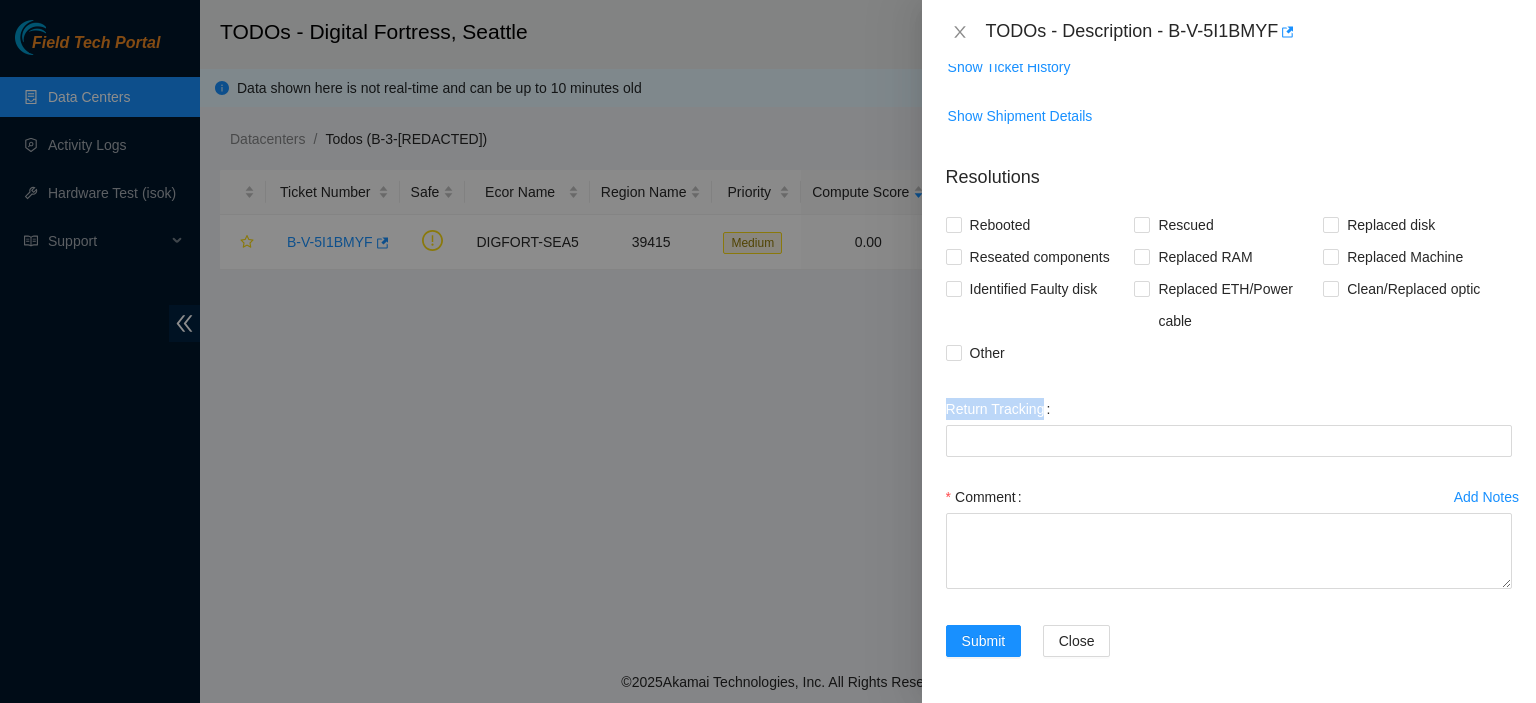 drag, startPoint x: 1517, startPoint y: 463, endPoint x: 1505, endPoint y: 232, distance: 231.31148 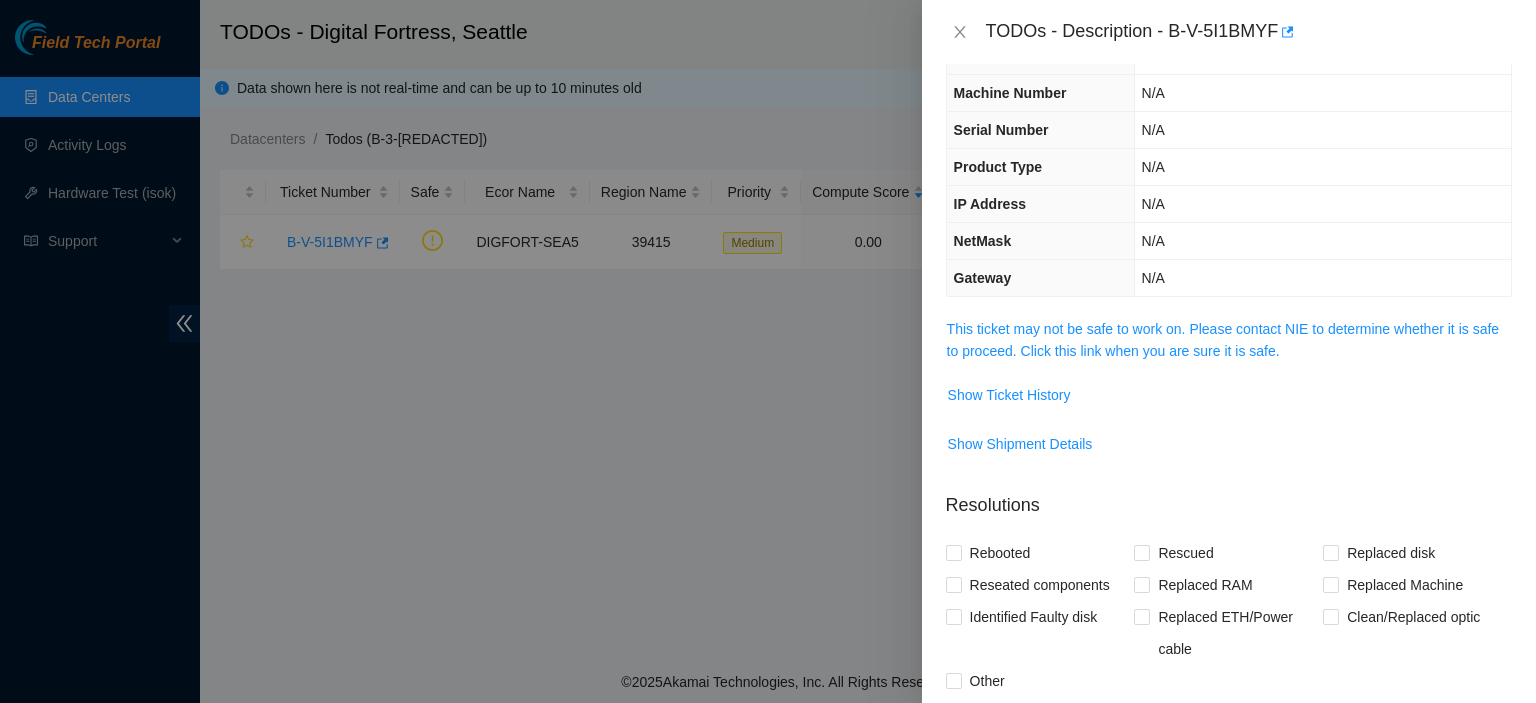 scroll, scrollTop: 0, scrollLeft: 0, axis: both 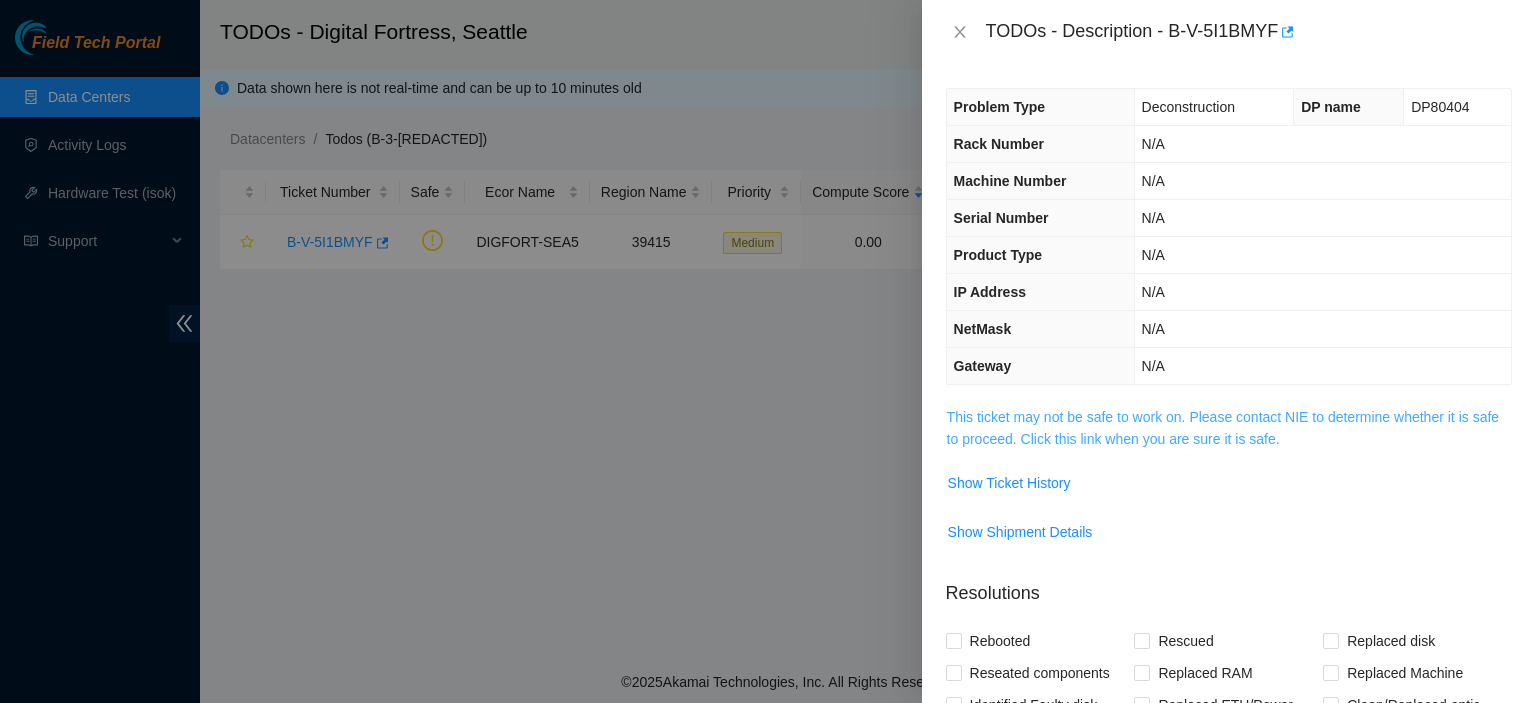 click on "This ticket may not be safe to work on. Please contact NIE to determine whether it is safe to proceed. Click this link when you are sure it is safe." at bounding box center (1223, 428) 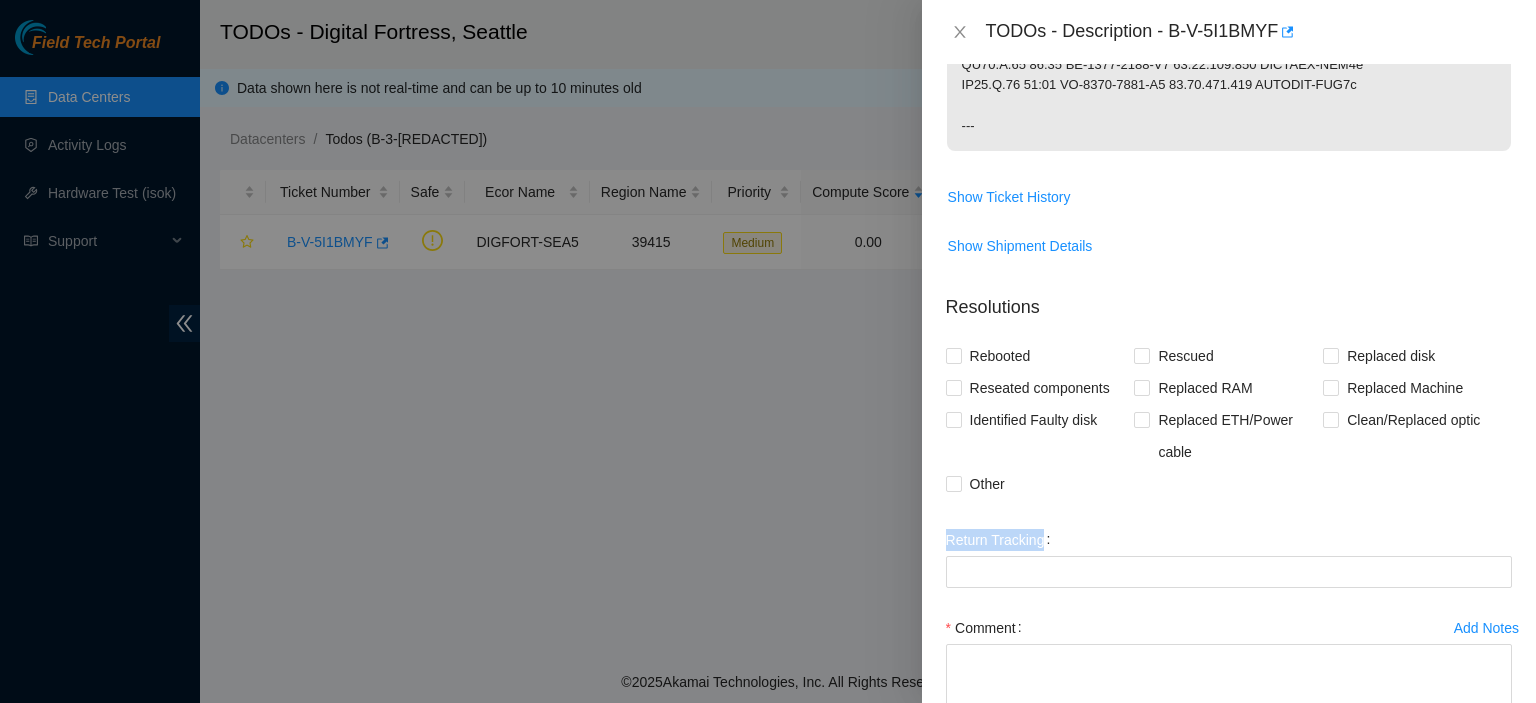 scroll, scrollTop: 2008, scrollLeft: 0, axis: vertical 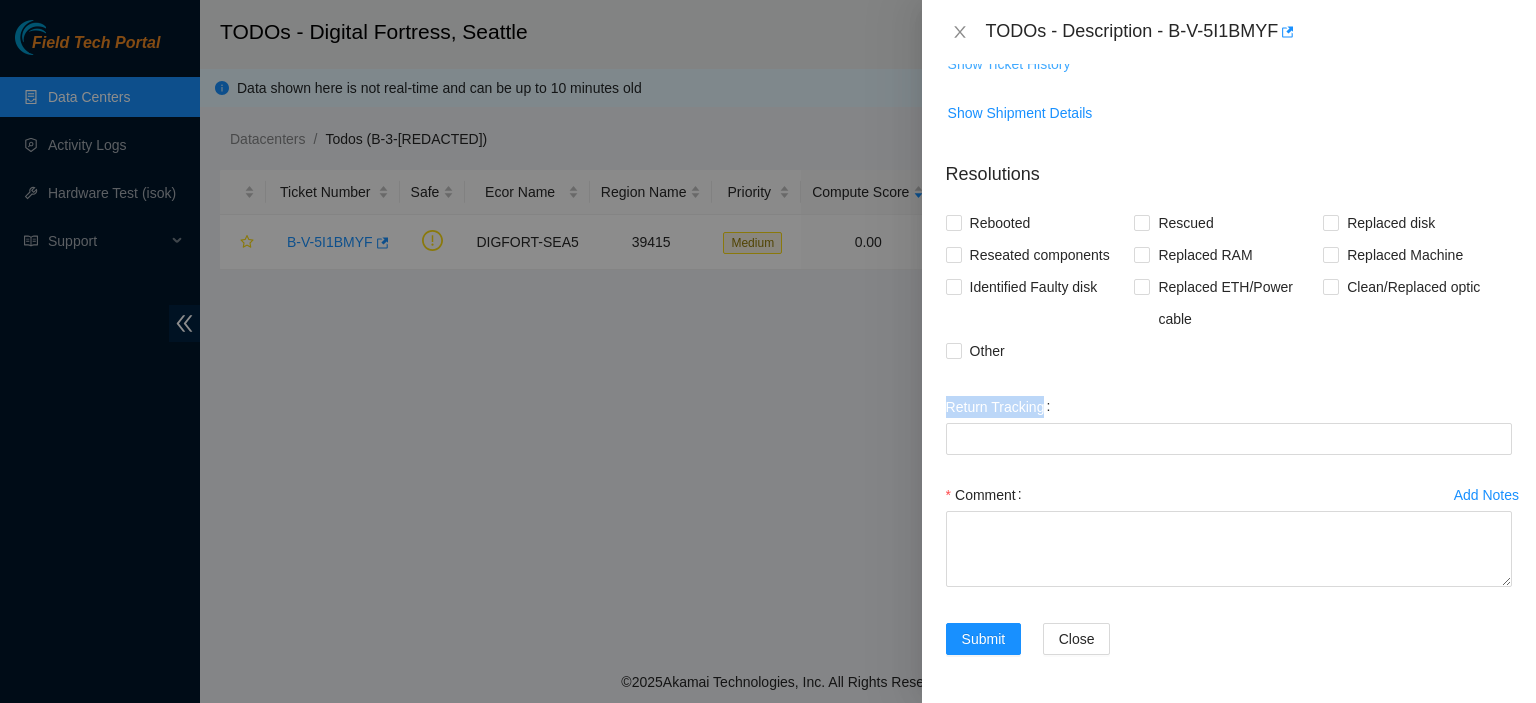 click on "Show Ticket History" at bounding box center (1009, 64) 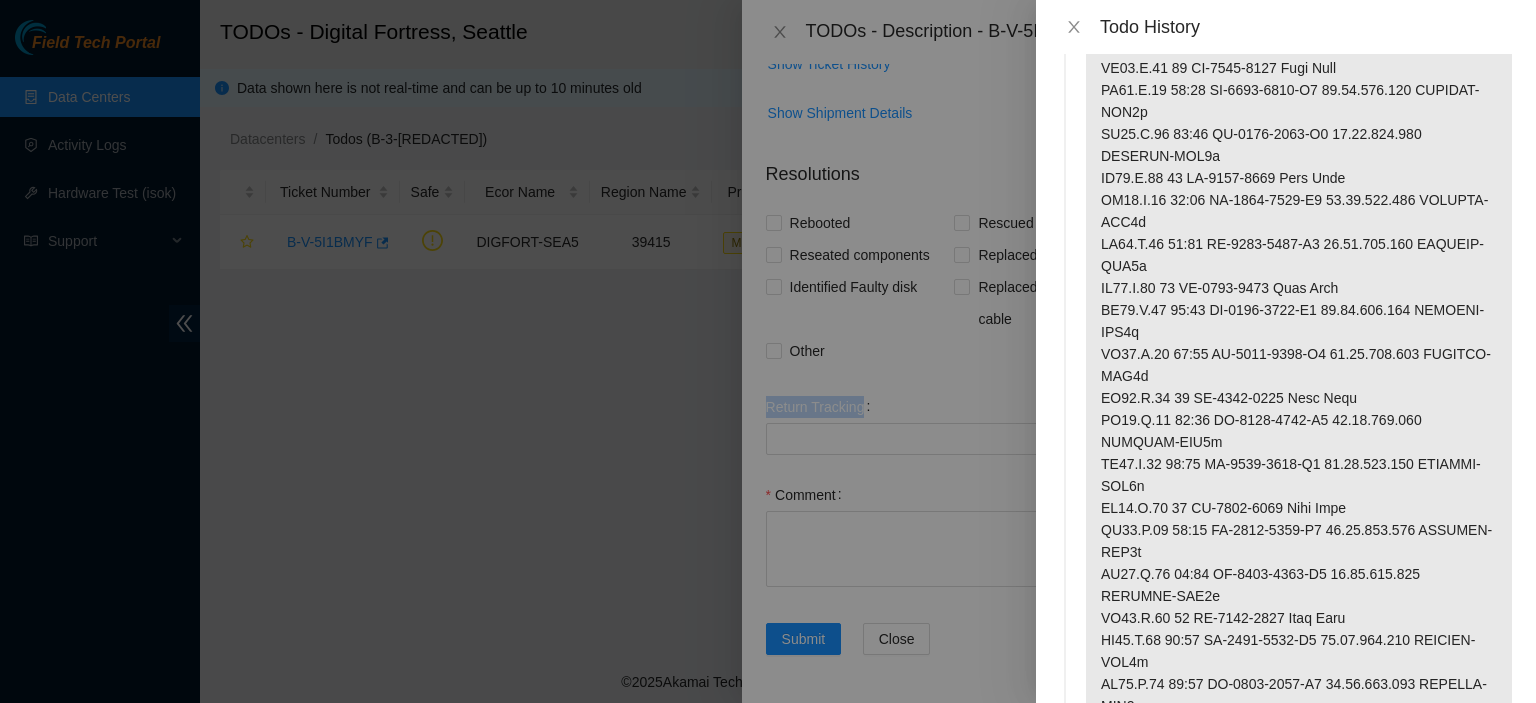 scroll, scrollTop: 0, scrollLeft: 0, axis: both 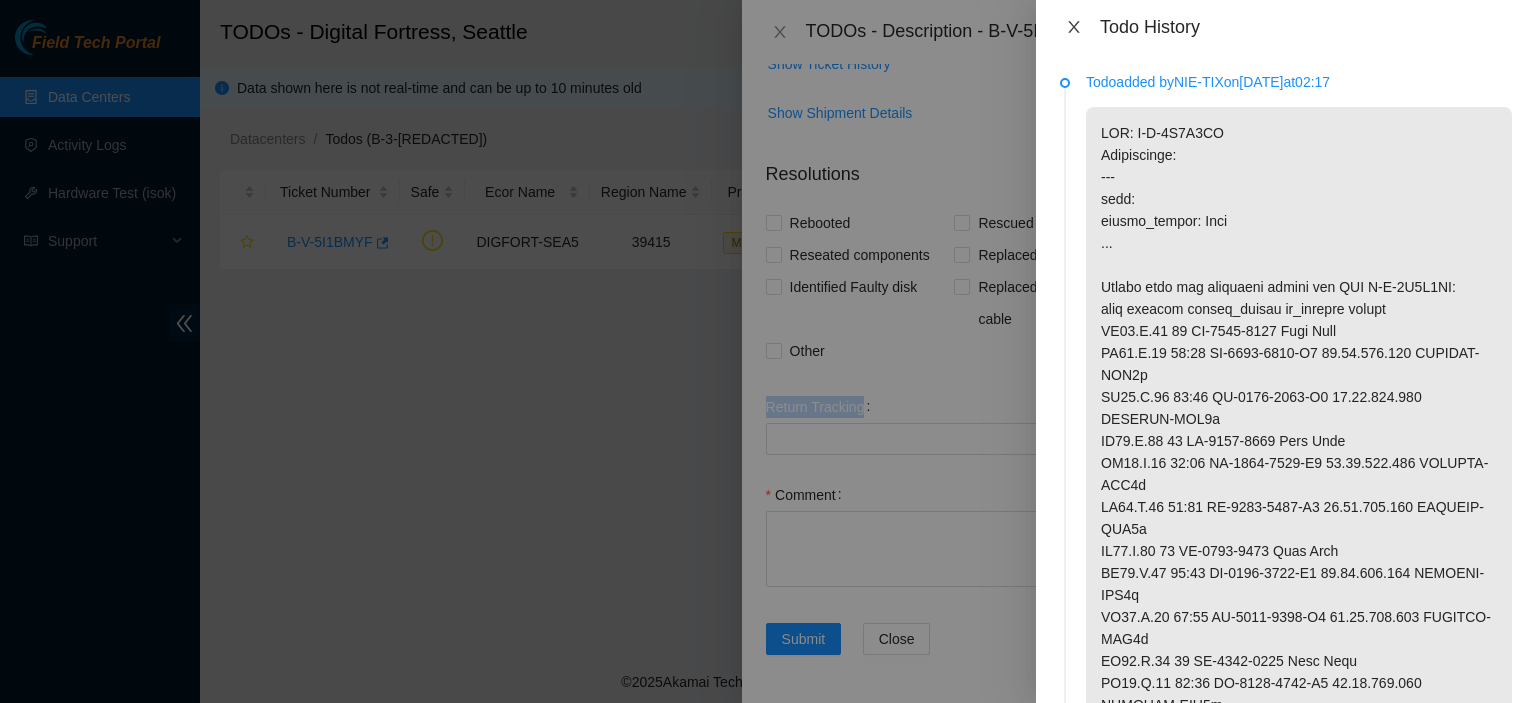 click at bounding box center [1074, 27] 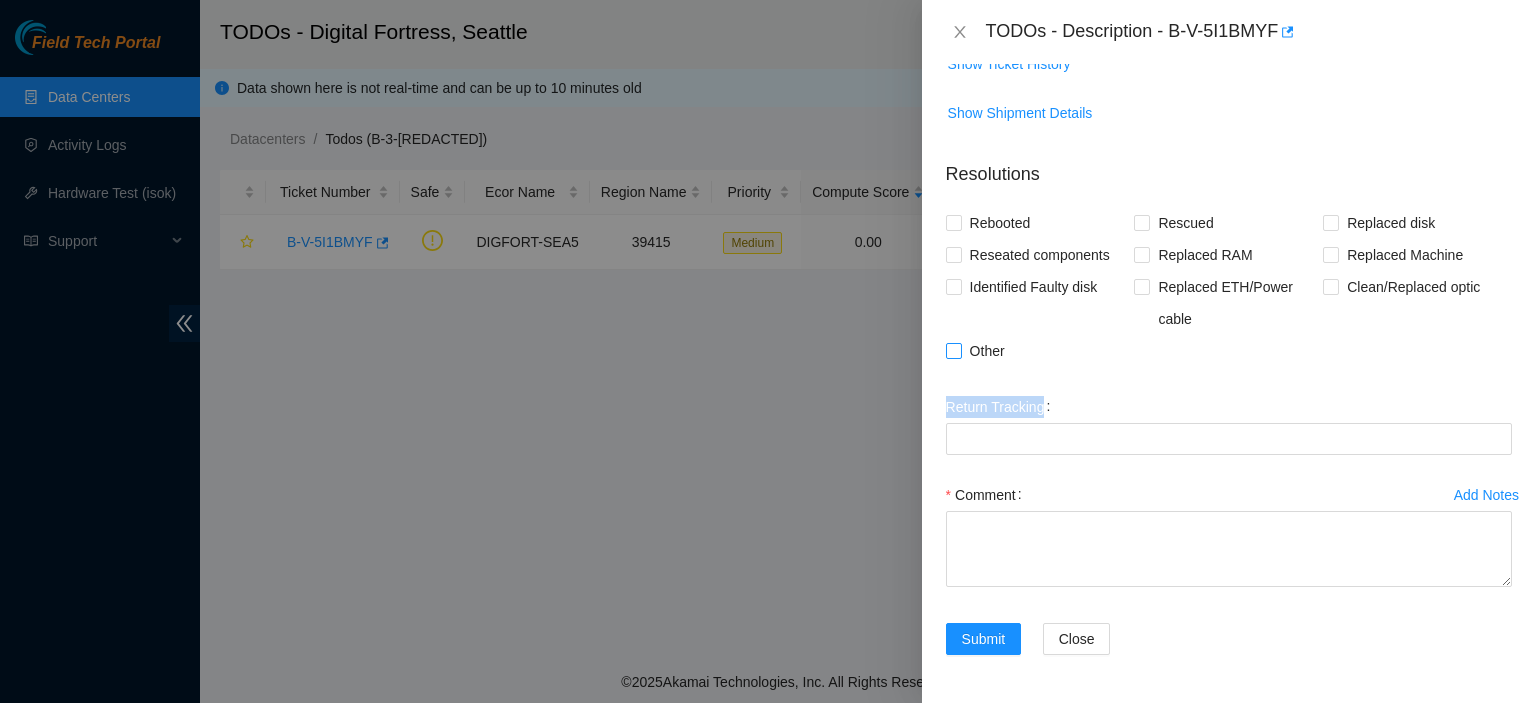 click on "Other" at bounding box center (953, 350) 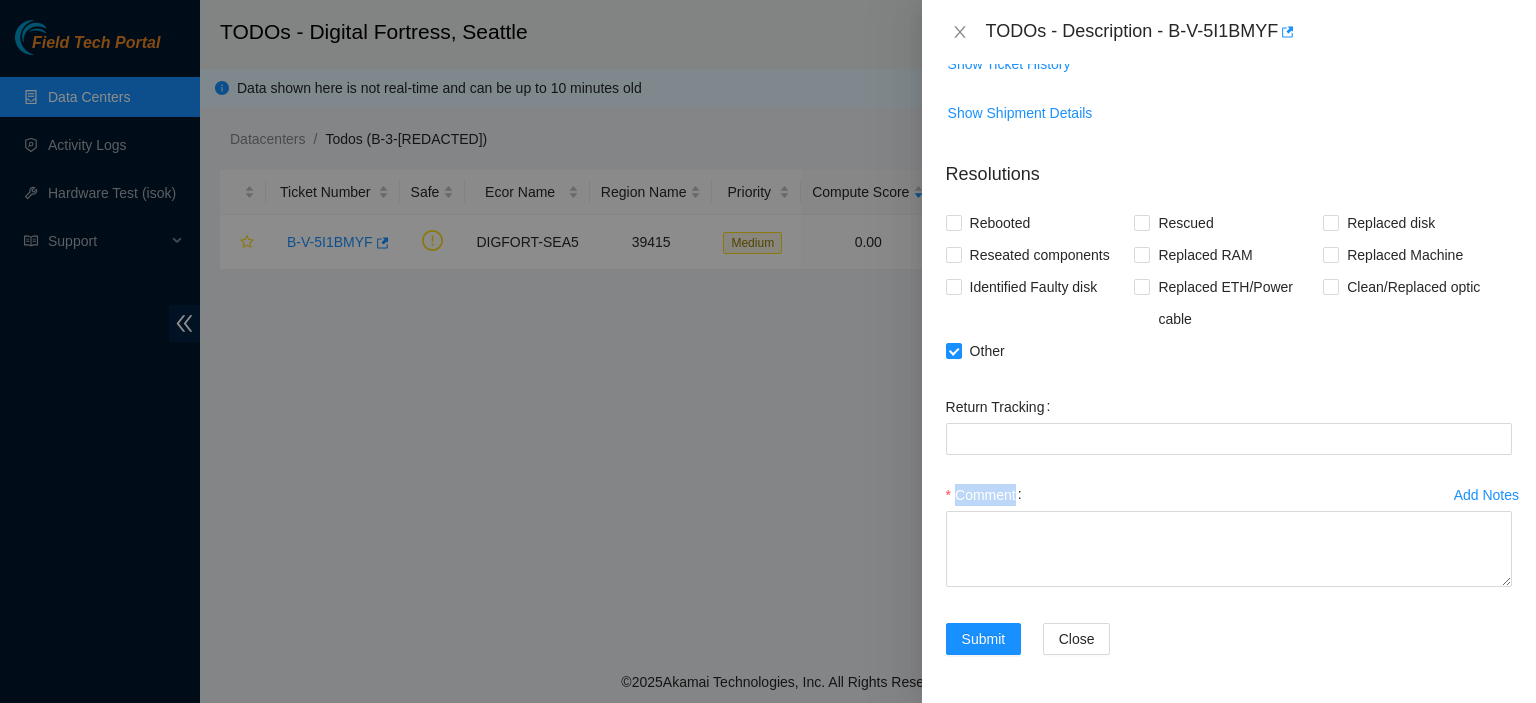drag, startPoint x: 1518, startPoint y: 587, endPoint x: 1529, endPoint y: 413, distance: 174.34735 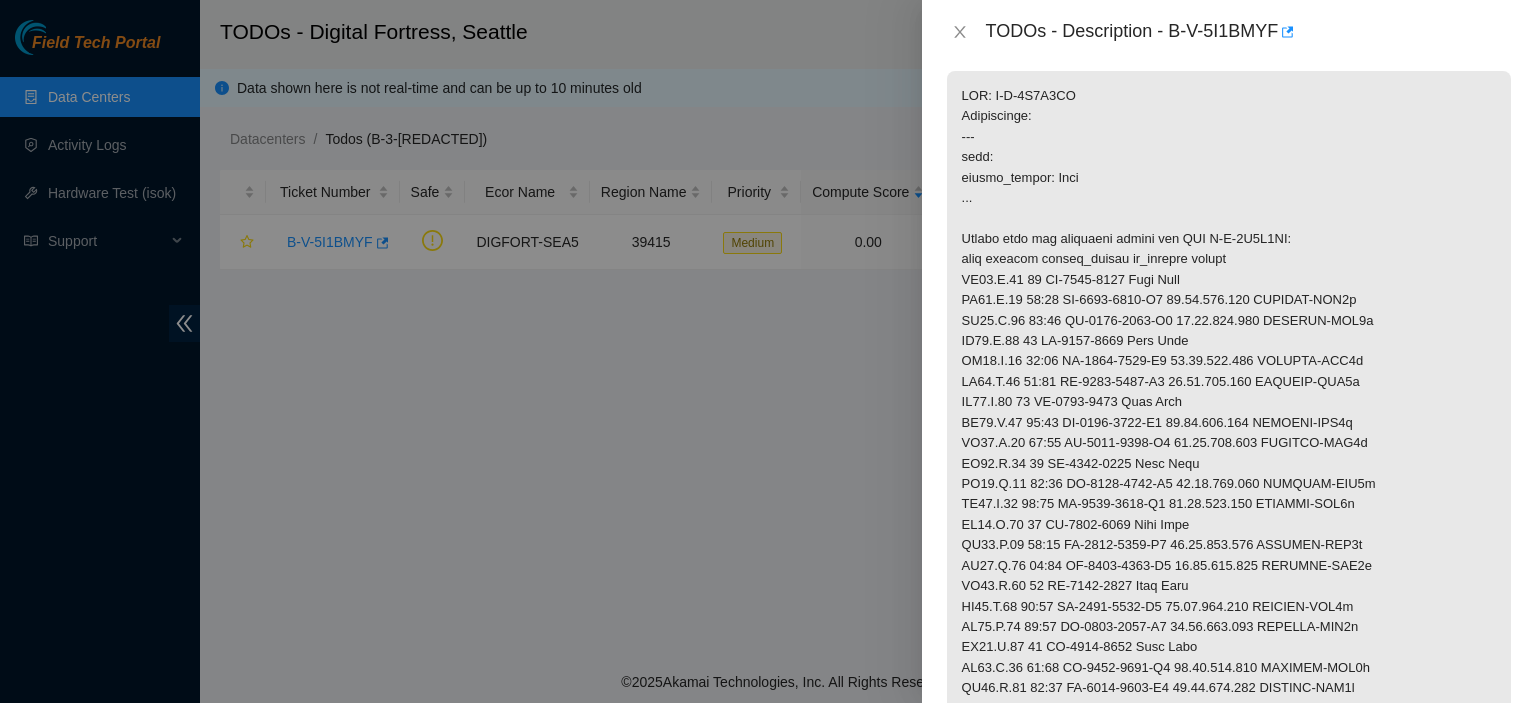 scroll, scrollTop: 310, scrollLeft: 0, axis: vertical 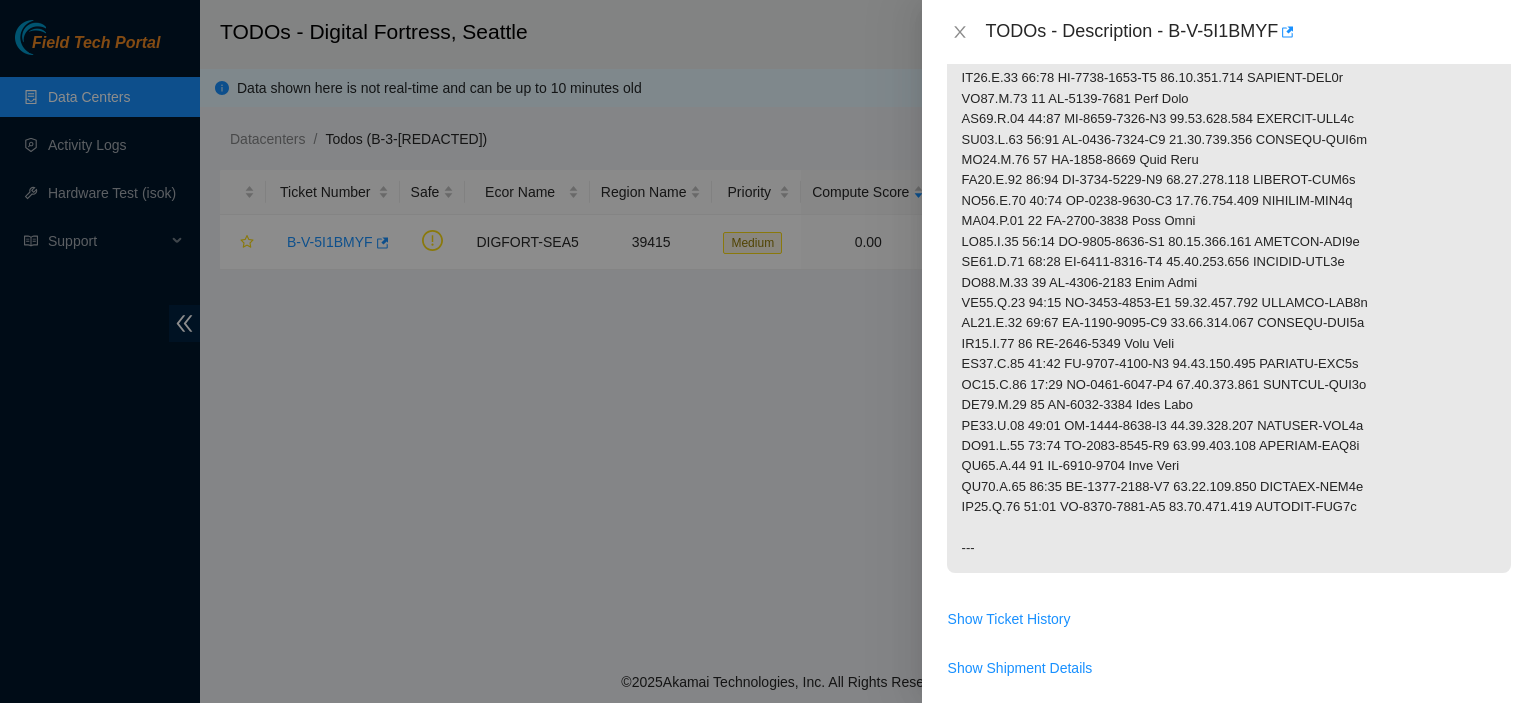 drag, startPoint x: 962, startPoint y: 135, endPoint x: 1264, endPoint y: 580, distance: 537.8002 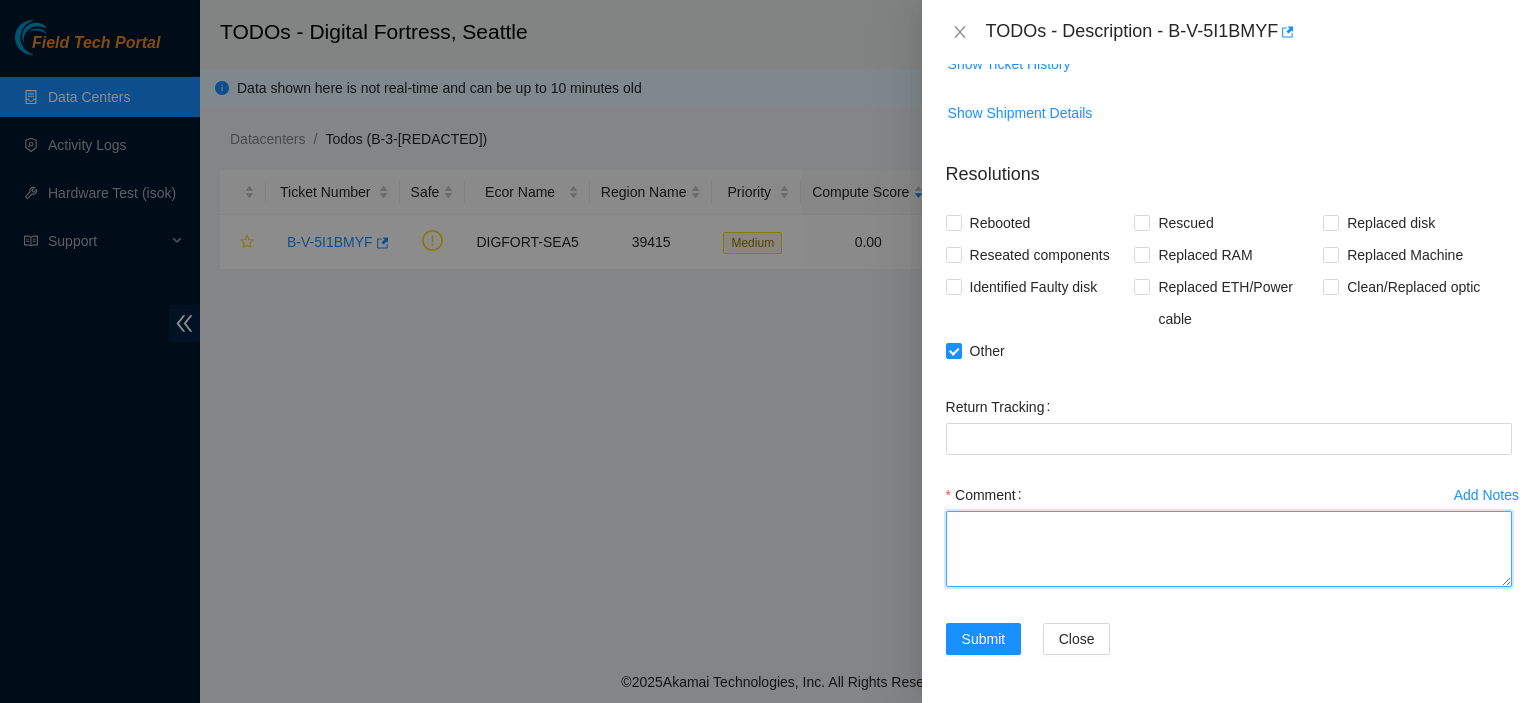 click on "Comment" at bounding box center (1229, 549) 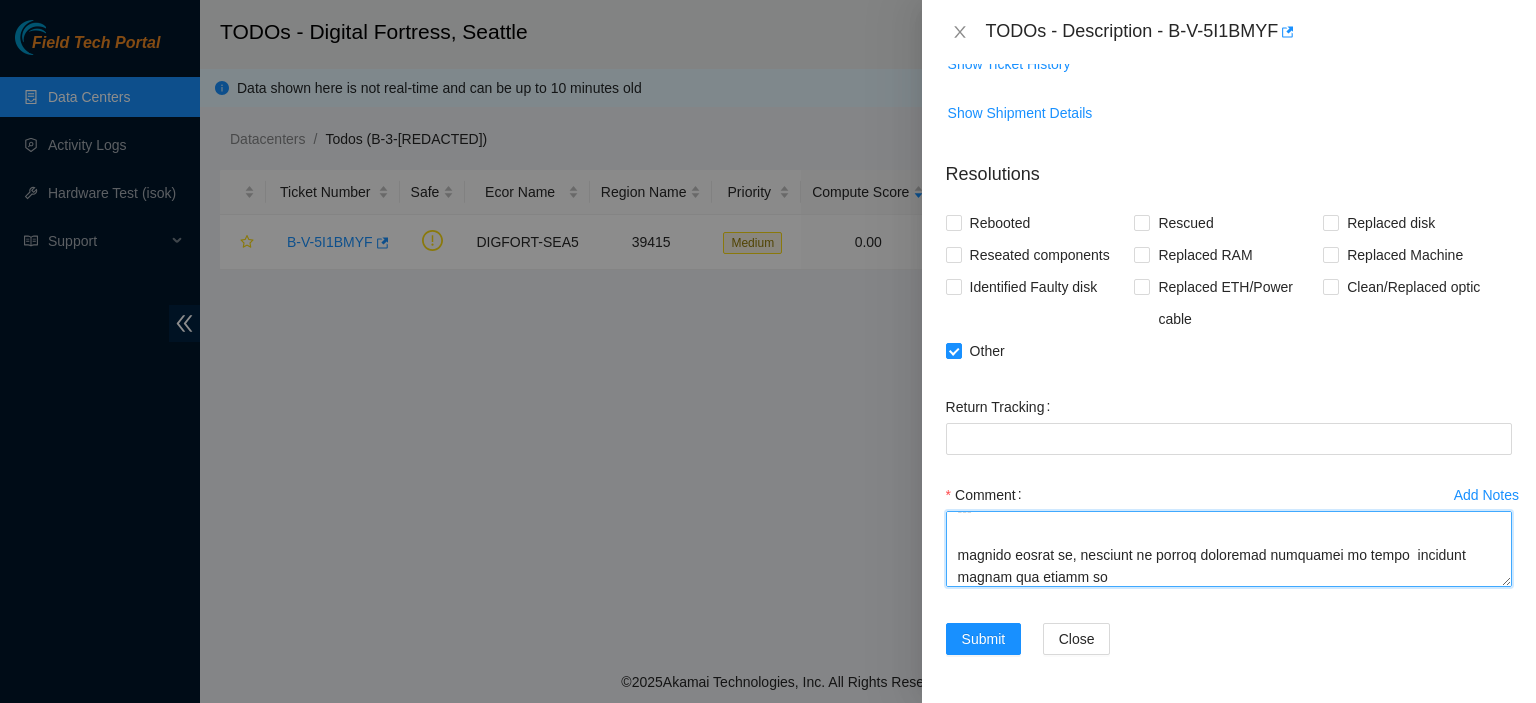 scroll, scrollTop: 1710, scrollLeft: 0, axis: vertical 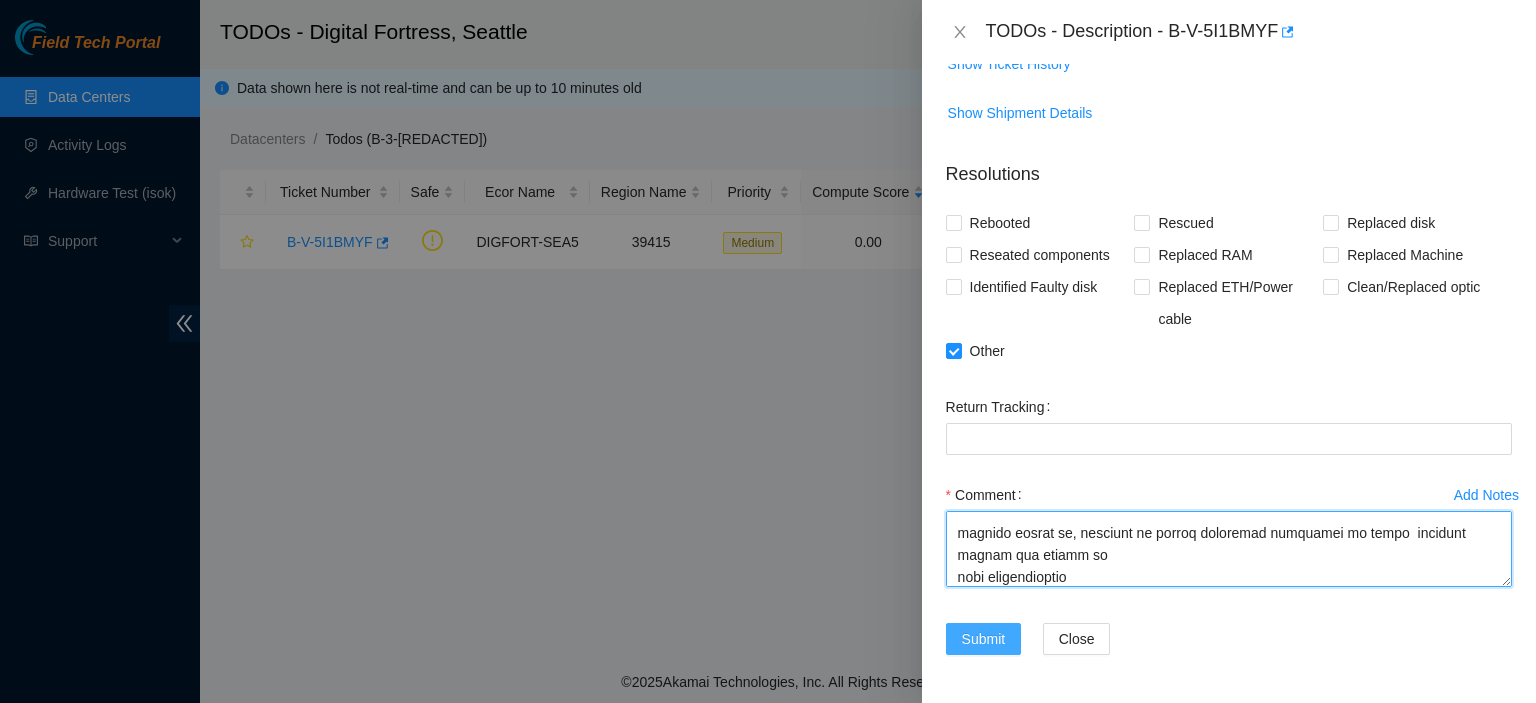 type on "RMA: B-V-5I1A2SR
Description:
---
name:
repair_status: Good
...
Please pack the following assets for RMA B-V-5I1A2SR:
rack machine serial_number ip_address region
DF04.A.25 01 MX-2021-1029 None None
DF04.A.25 01:00 MX-2021-1029-N0 [IP] DIGFORT-[CITY]j
DF04.A.25 01:01 MX-2021-1029-N1 [IP] DIGFORT-[CITY]j
DF04.A.25 02 MX-2020-0116 None None
DF04.A.25 02:00 MX-2020-0116-N0 [IP] DIGFORT-[CITY]j
DF04.A.25 02:01 MX-2020-0116-N1 [IP] DIGFORT-[CITY]j
DF04.A.25 03 MX-2021-1558 None None
DF04.A.25 03:00 MX-2021-1558-N0 [IP] DIGFORT-[CITY]j
DF04.A.25 03:01 MX-2021-1558-N1 [IP] DIGFORT-[CITY]j
DF04.A.25 04 MX-2021-0794 None None
DF04.A.25 04:00 MX-2021-0794-N0 [IP] DIGFORT-[CITY]j
DF04.A.25 04:01 MX-2021-0794-N1 [IP] DIGFORT-[CITY]j
DF04.A.25 05 MX-2021-1056 None None
DF04.A.25 05:00 MX-2021-1056-N0 [IP] DIGFORT-[CITY]j
DF04.A.25 05:01 MX-2021-1056-N1 [IP] DIGFORT-[CITY]j
DF04.A.25 06 MX-2021-0923 None None
DF04.A.25 06:00 MX-2021-0923-N0 [IP]" 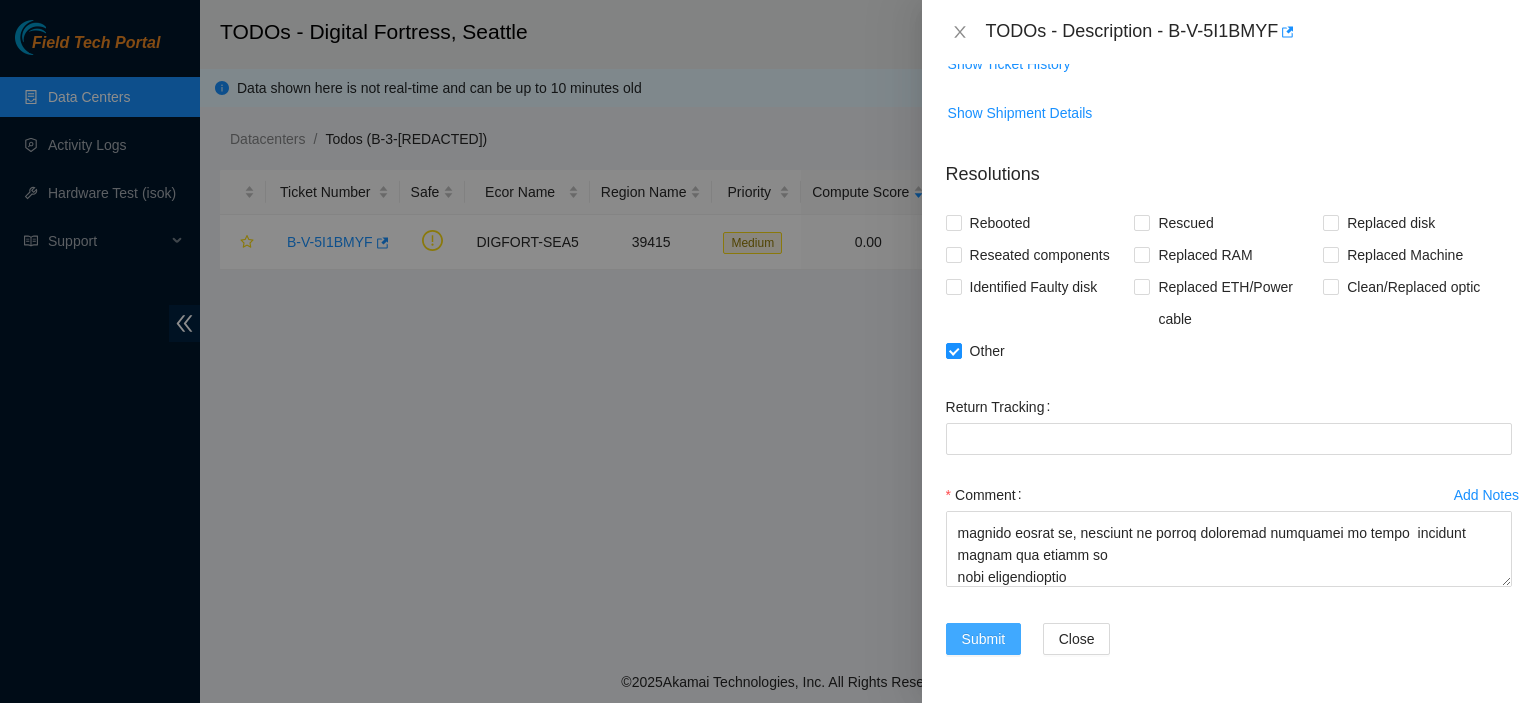 click on "Submit" at bounding box center [984, 639] 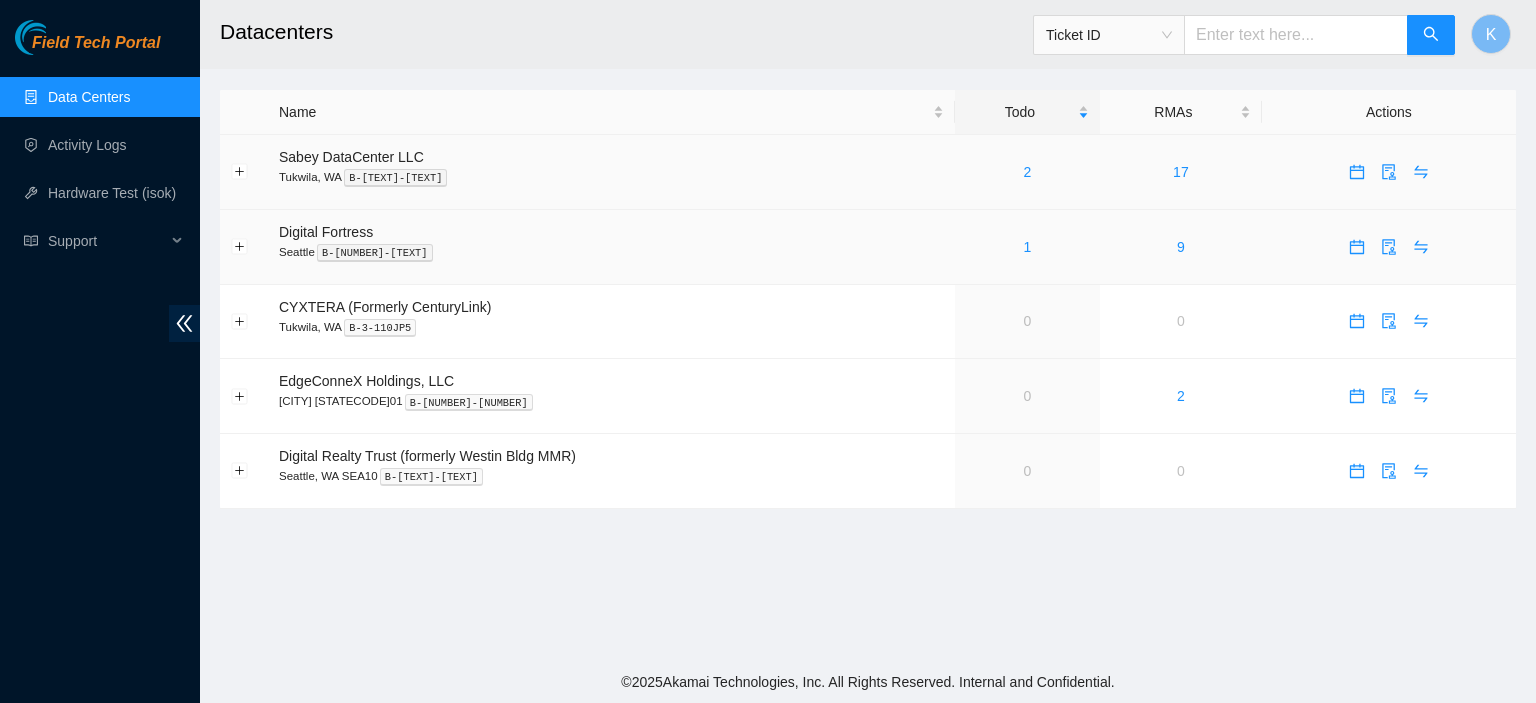 scroll, scrollTop: 0, scrollLeft: 0, axis: both 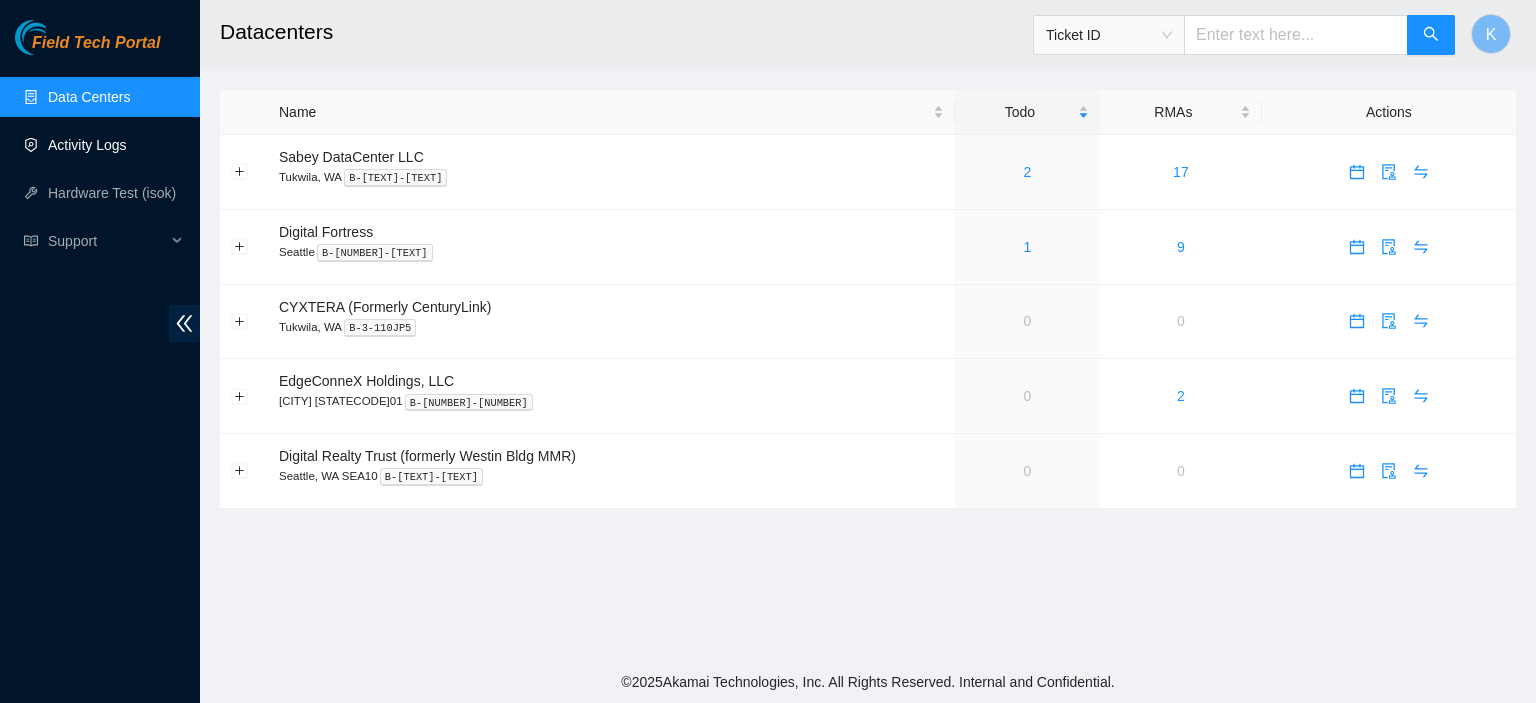 click on "Activity Logs" at bounding box center (87, 145) 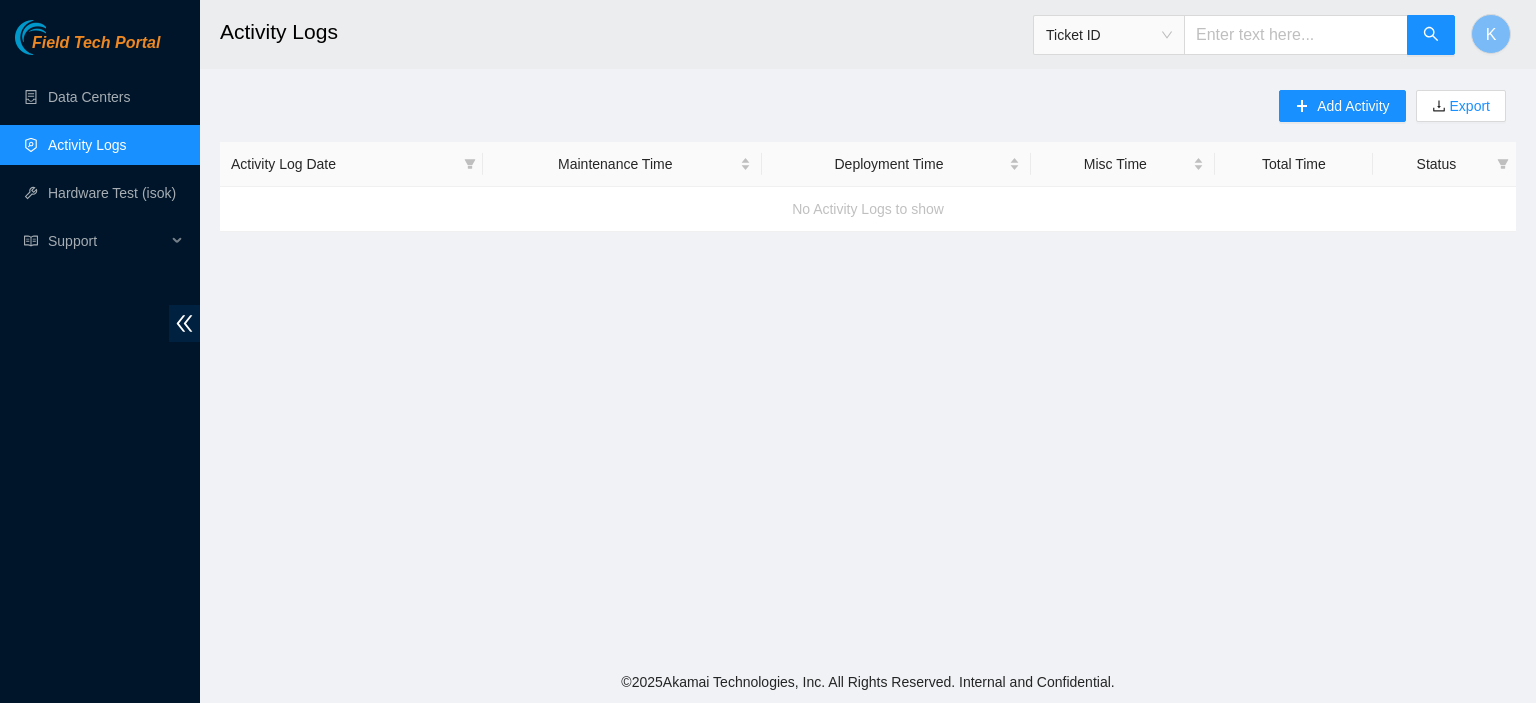 click on "Activity Logs" at bounding box center (87, 145) 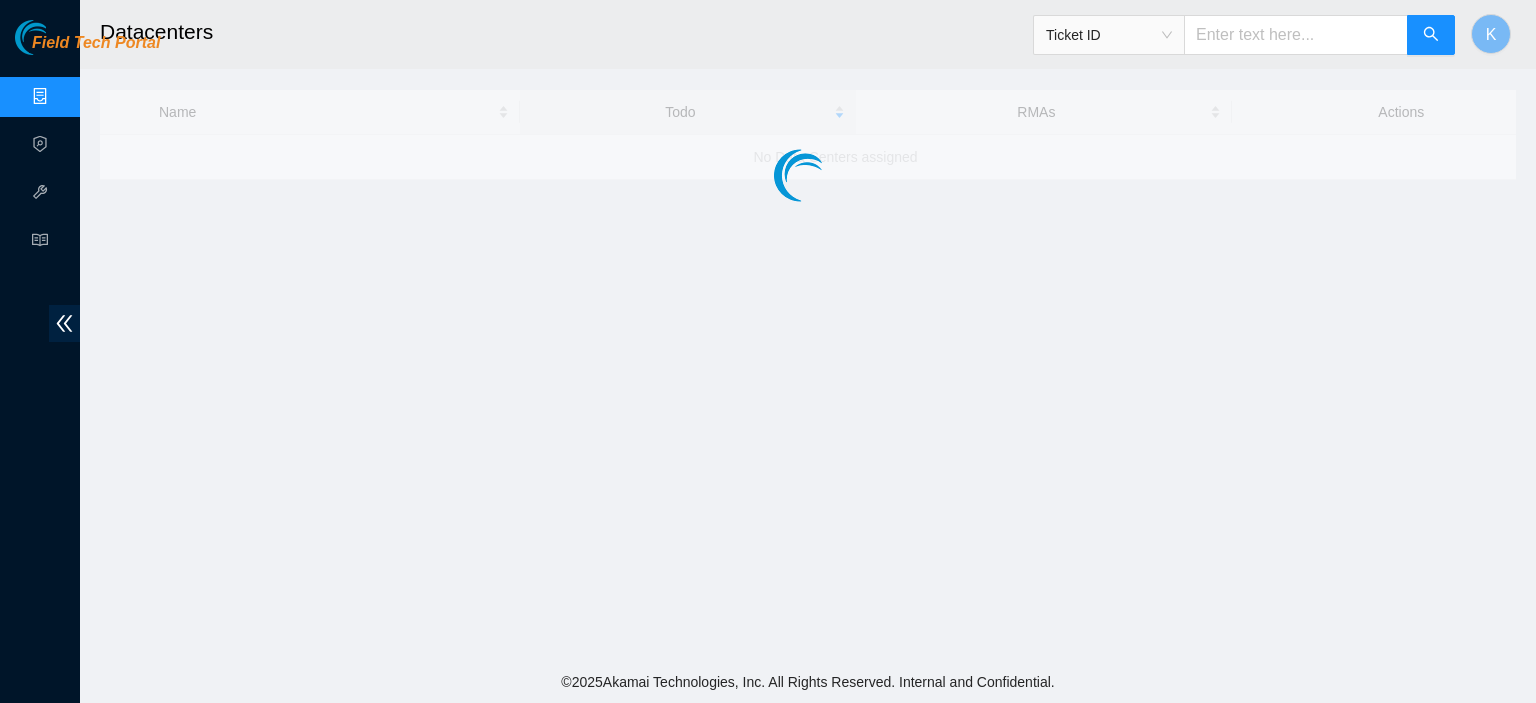 scroll, scrollTop: 0, scrollLeft: 0, axis: both 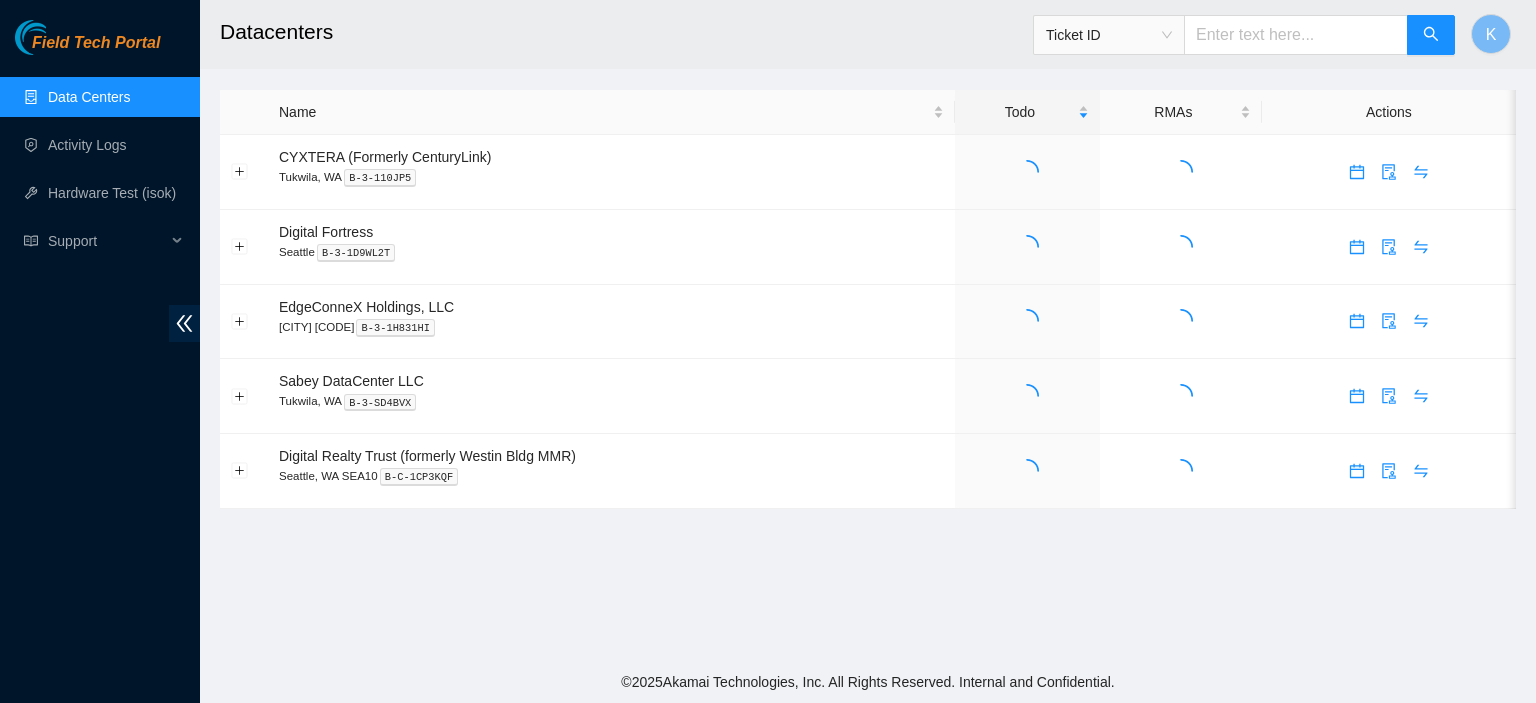 click on "Datacenters    Ticket ID K Name Todo RMAs Actions           CYXTERA (Formerly CenturyLink) [CITY], [STATE] B-3-110JP5 Digital Fortress [CITY] B-3-1D9WL2T EdgeConneX Holdings, LLC [CITY] SEA01 B-3-1H831HI Sabey DataCenter LLC [CITY], [STATE] B-3-SD4BVX Digital Realty Trust (formerly Westin Bldg MMR) [CITY], [STATE] SEA10 B-C-1CP3KQF" at bounding box center (868, 330) 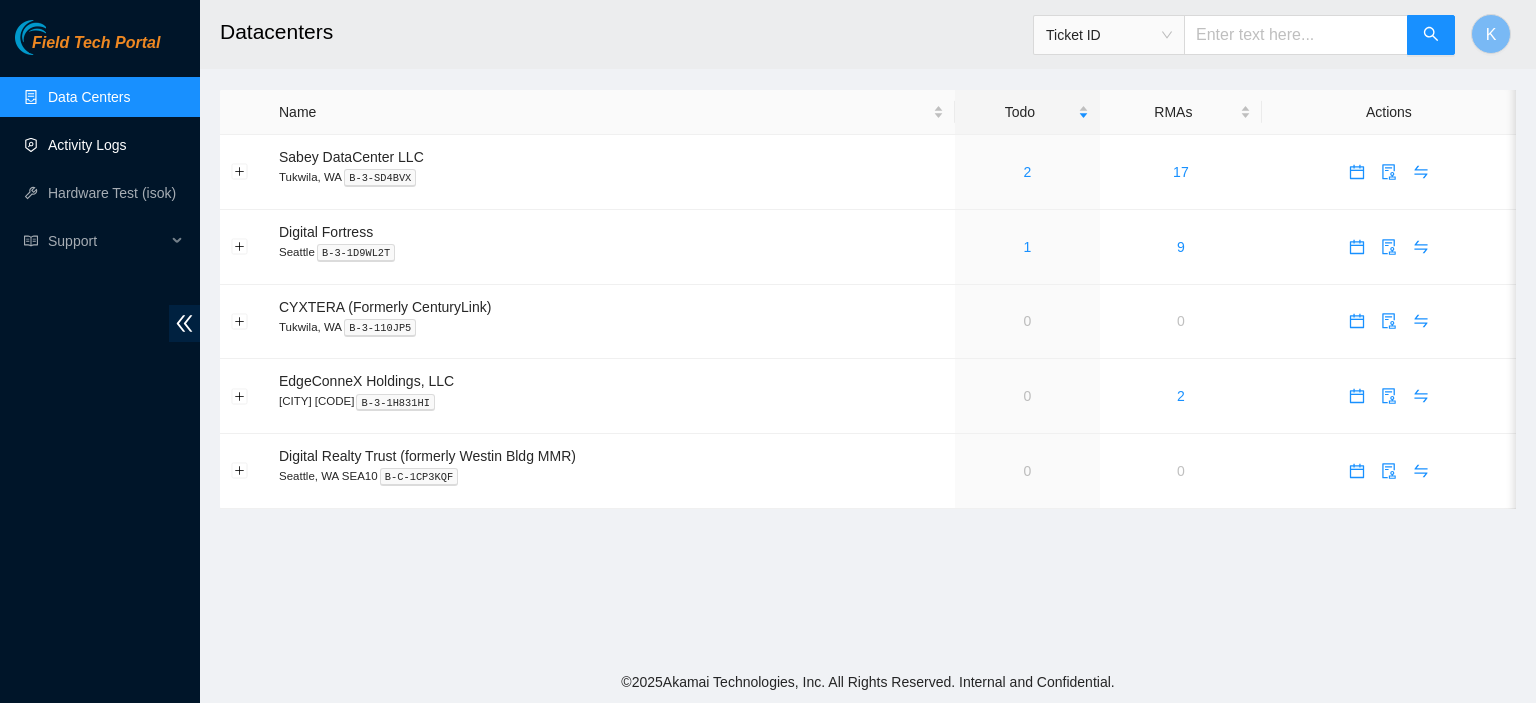click on "Activity Logs" at bounding box center [87, 145] 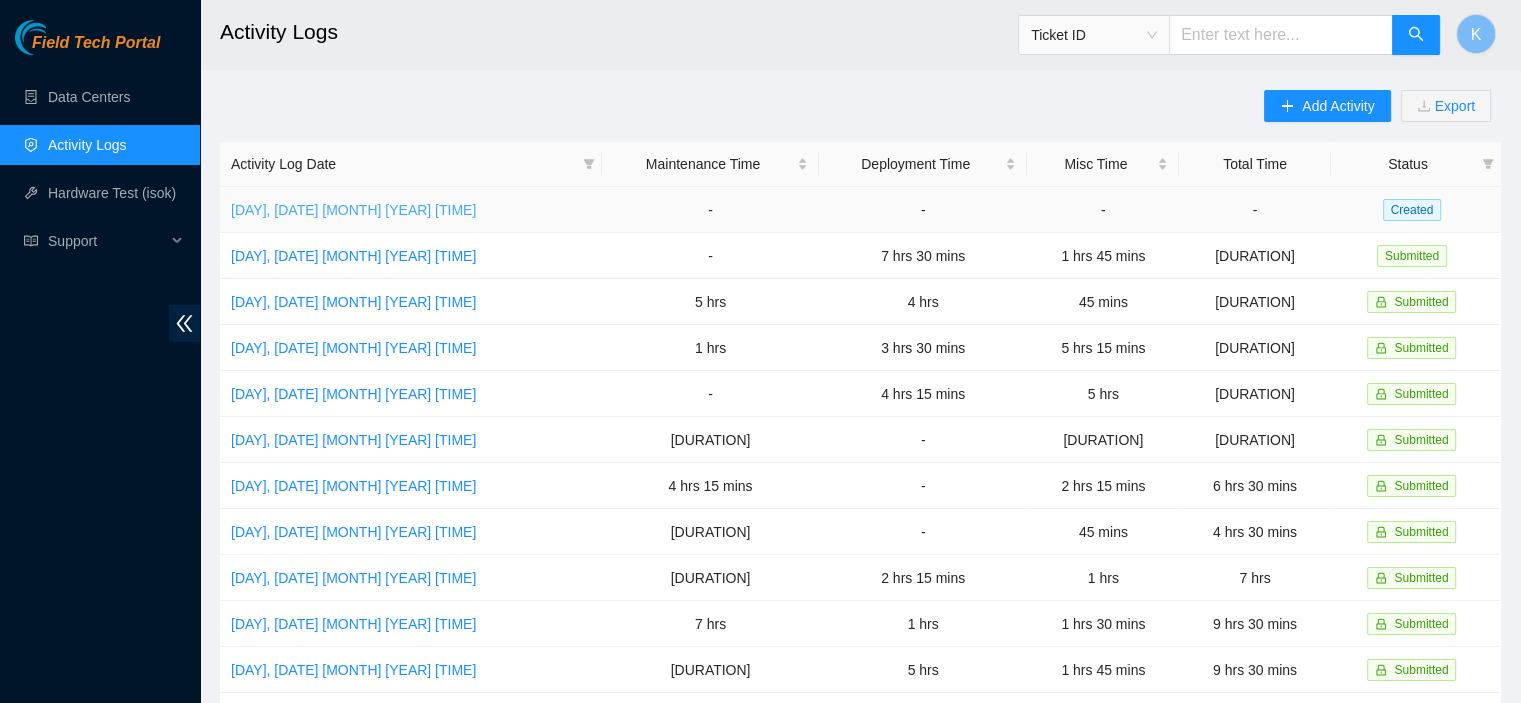 click on "Fri, 08 Aug 2025 14:39" at bounding box center [353, 210] 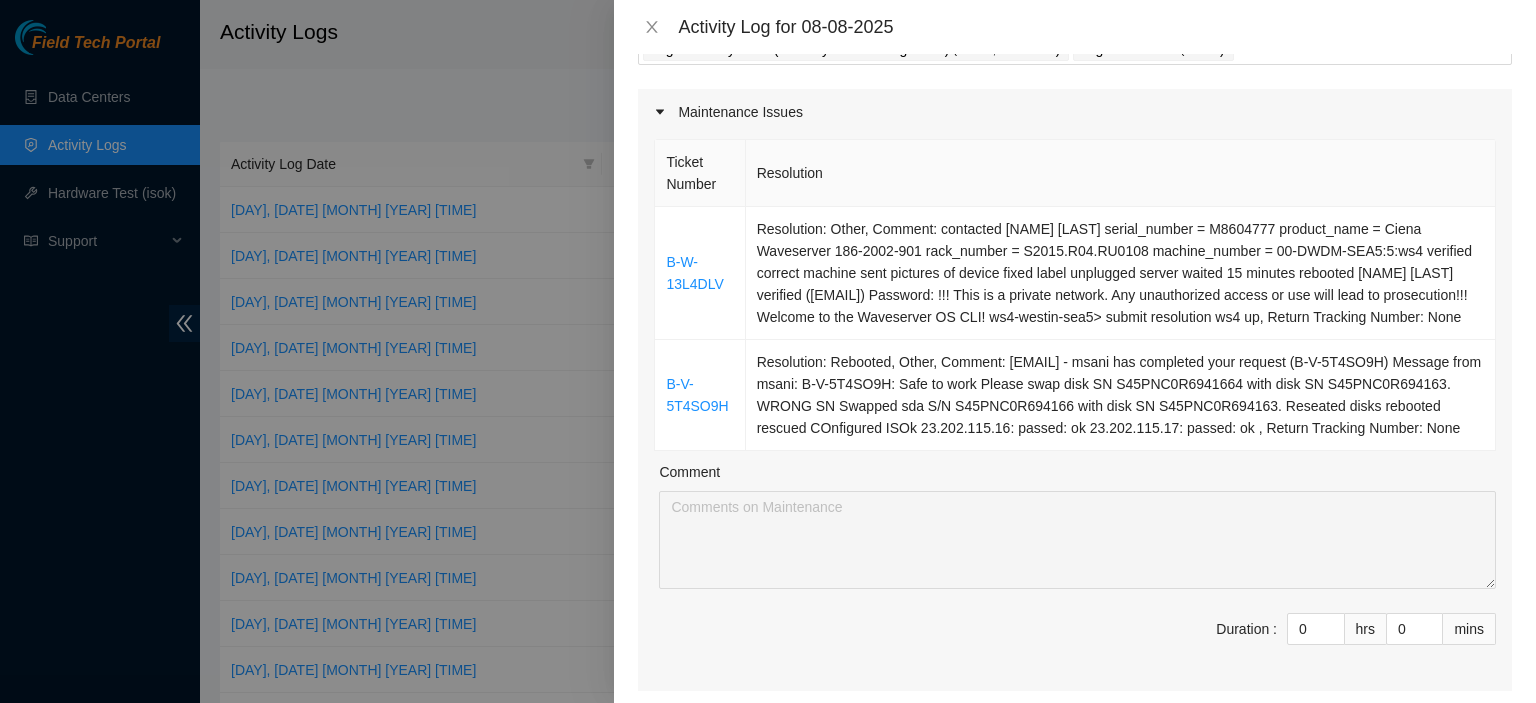 scroll, scrollTop: 133, scrollLeft: 0, axis: vertical 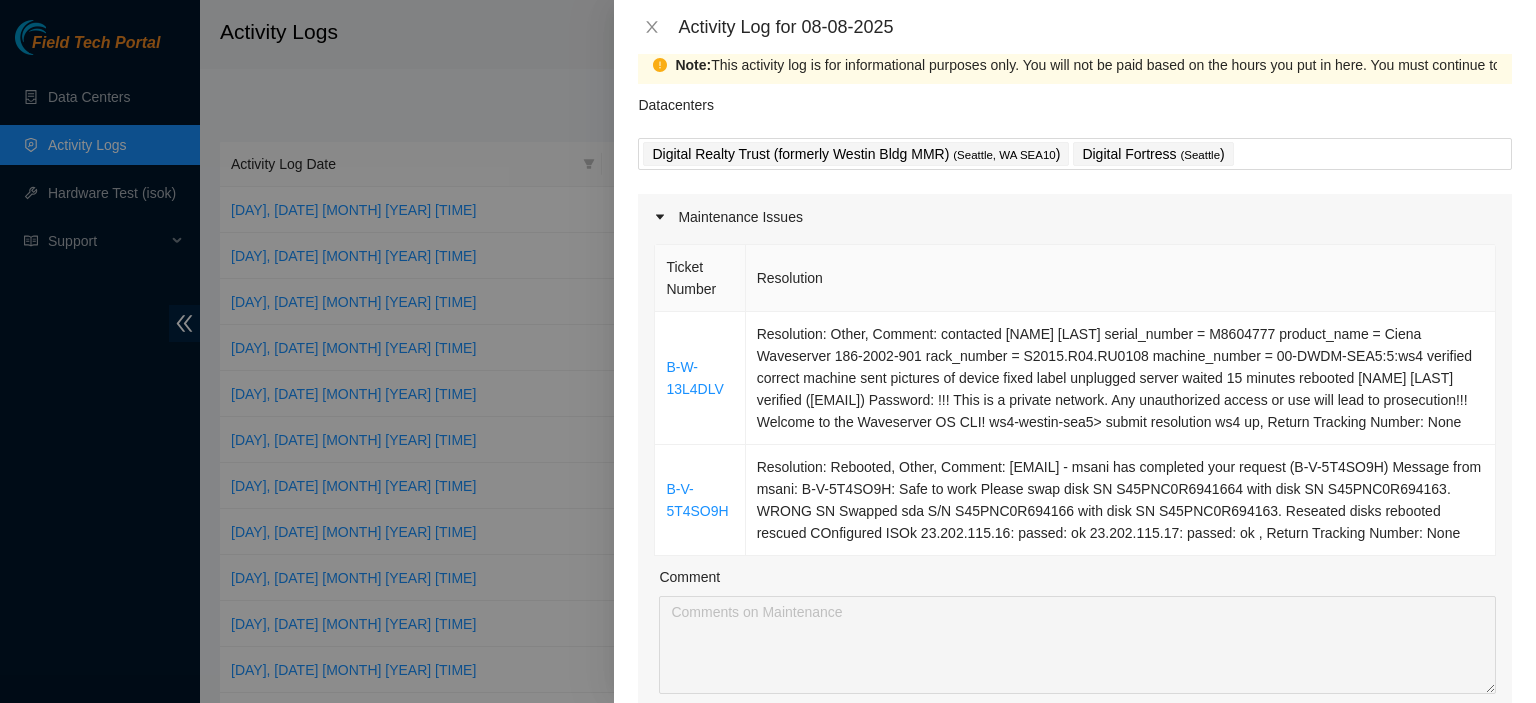 click at bounding box center (768, 351) 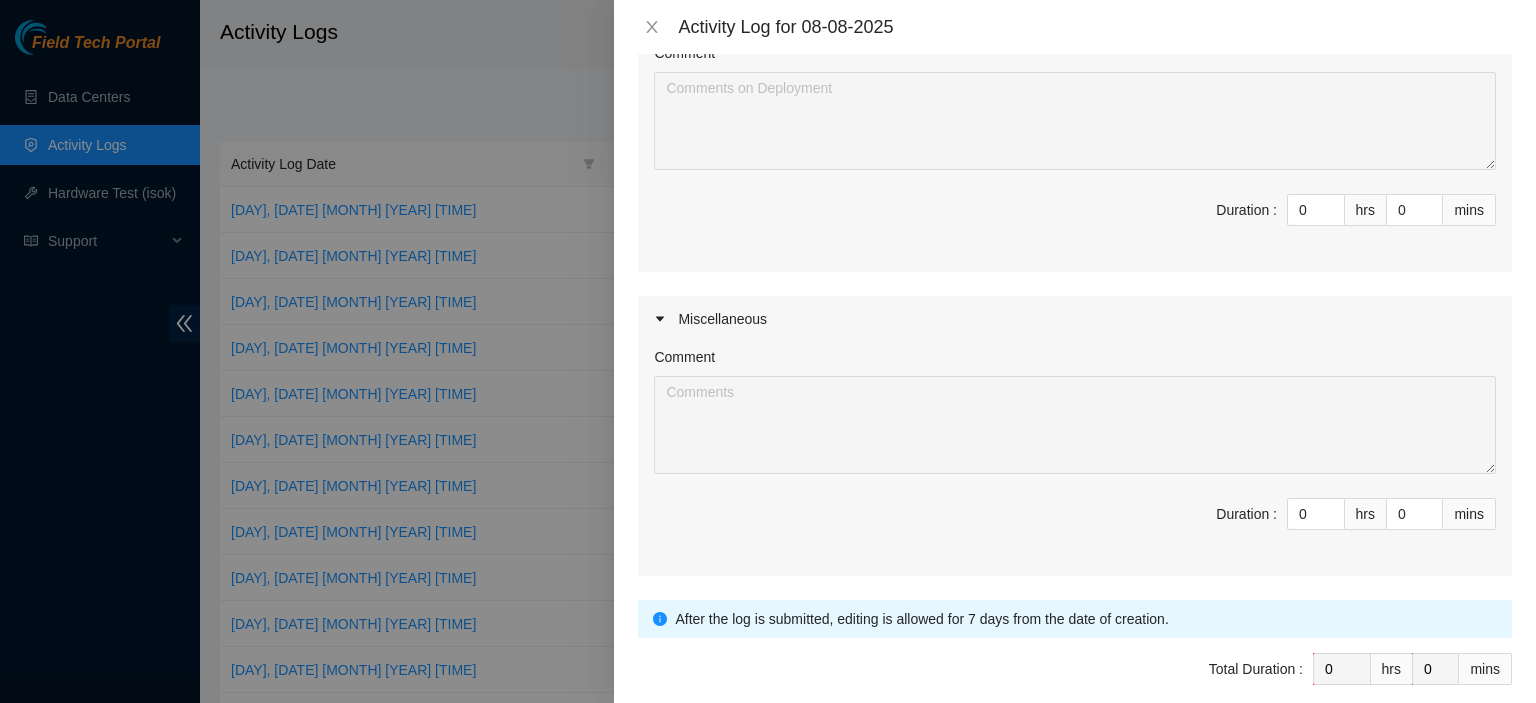 scroll, scrollTop: 864, scrollLeft: 0, axis: vertical 